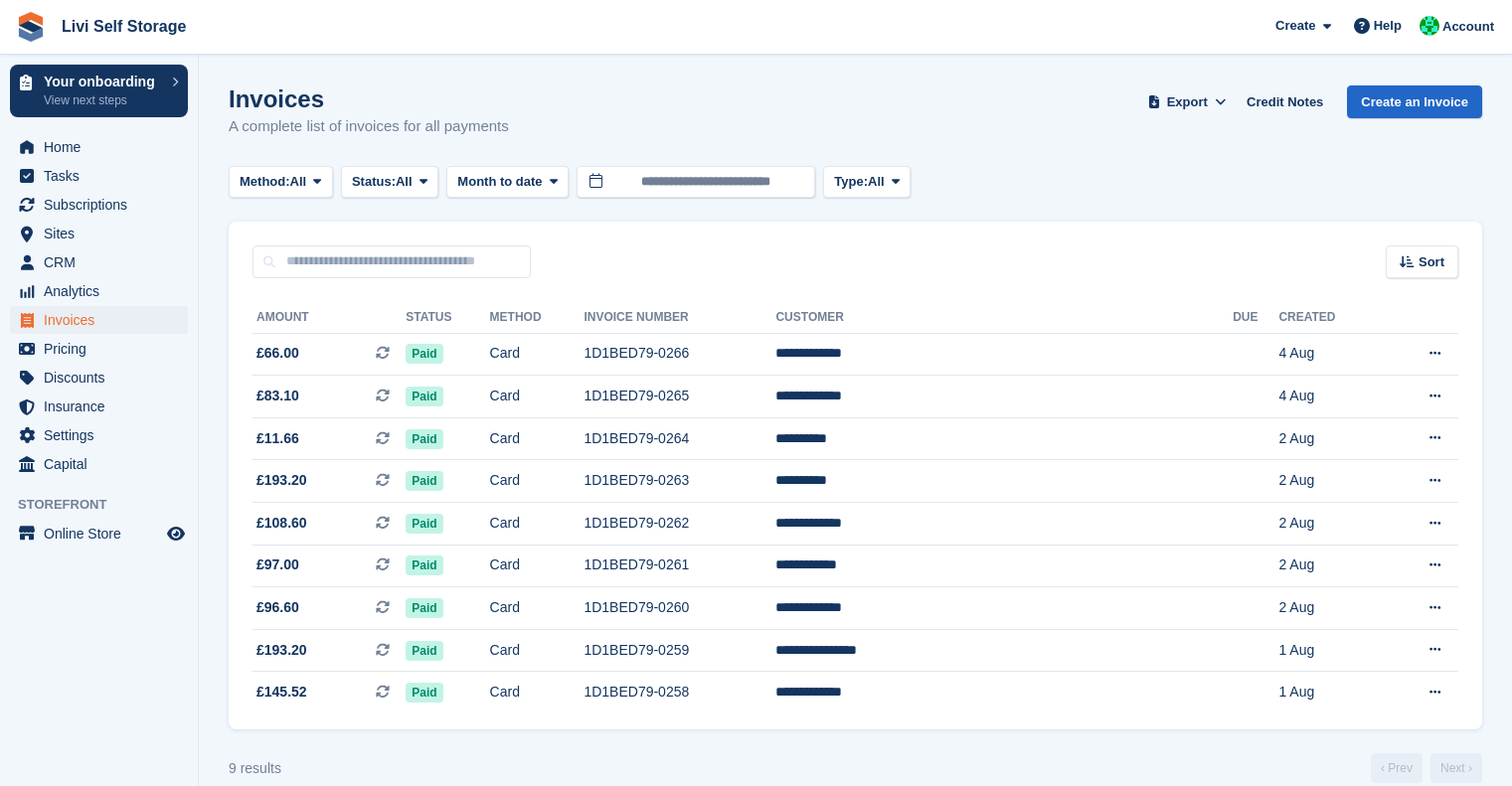 scroll, scrollTop: 0, scrollLeft: 0, axis: both 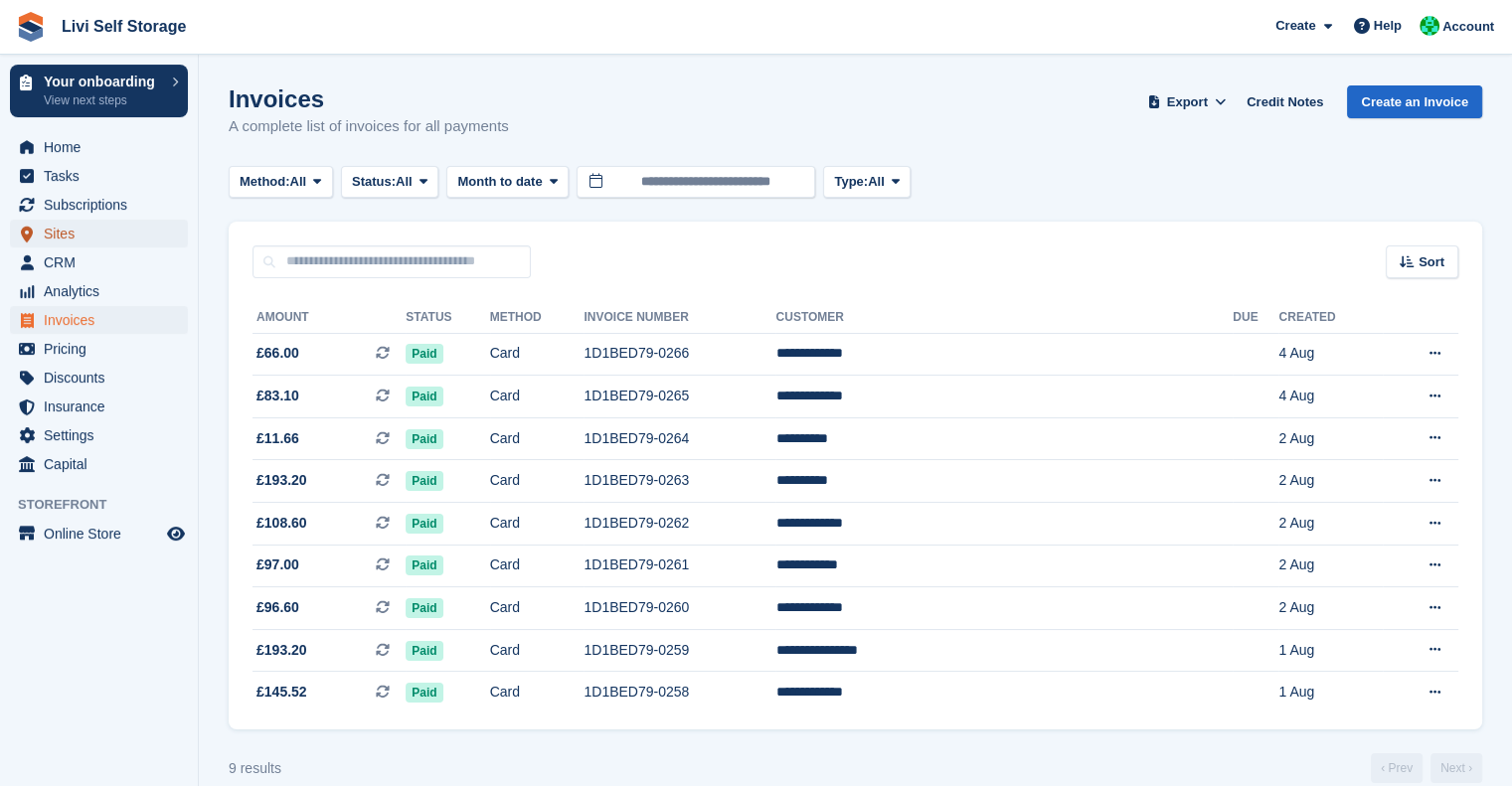 click on "Sites" at bounding box center [103, 234] 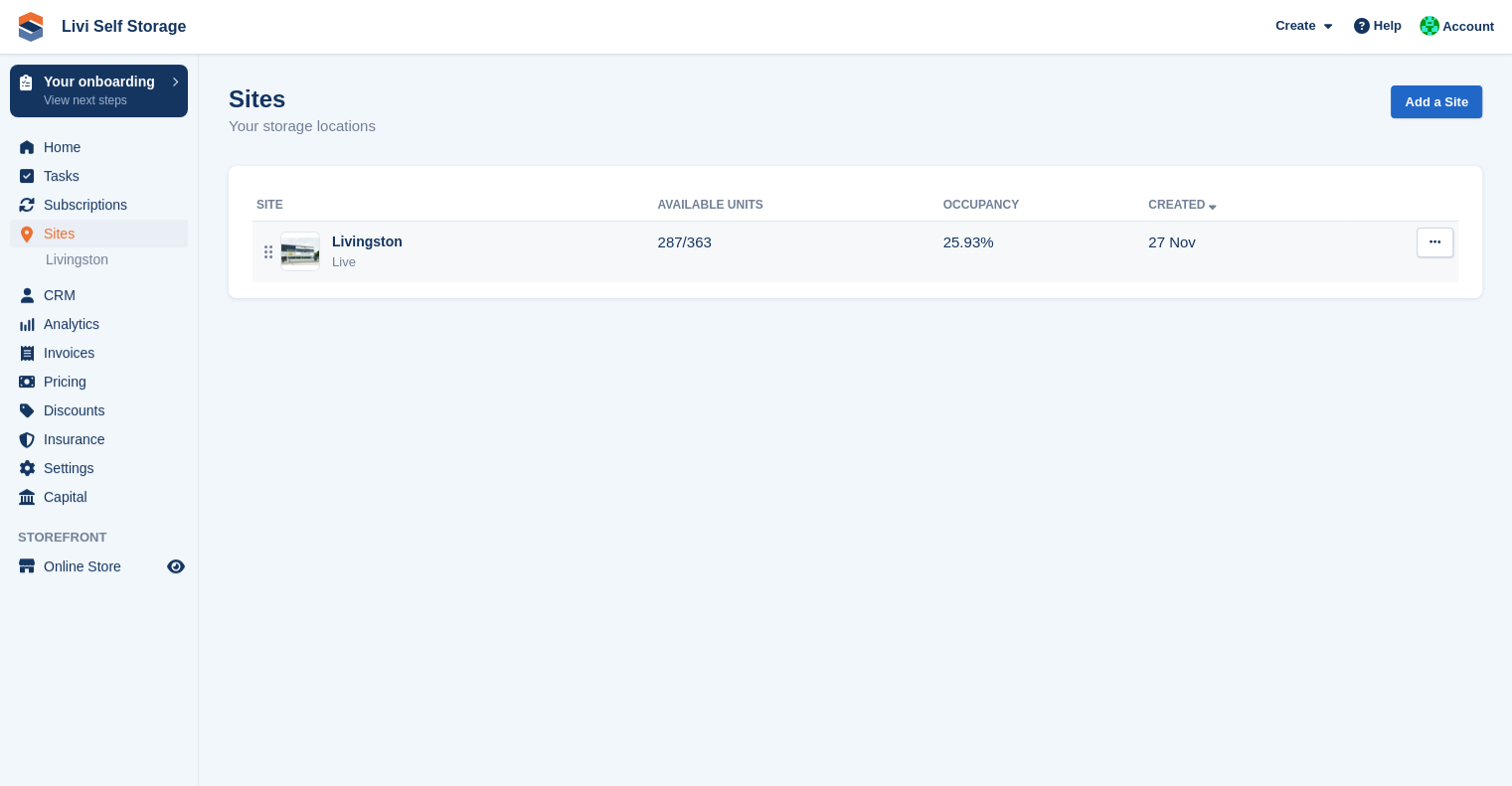 click on "Livingston" at bounding box center (367, 241) 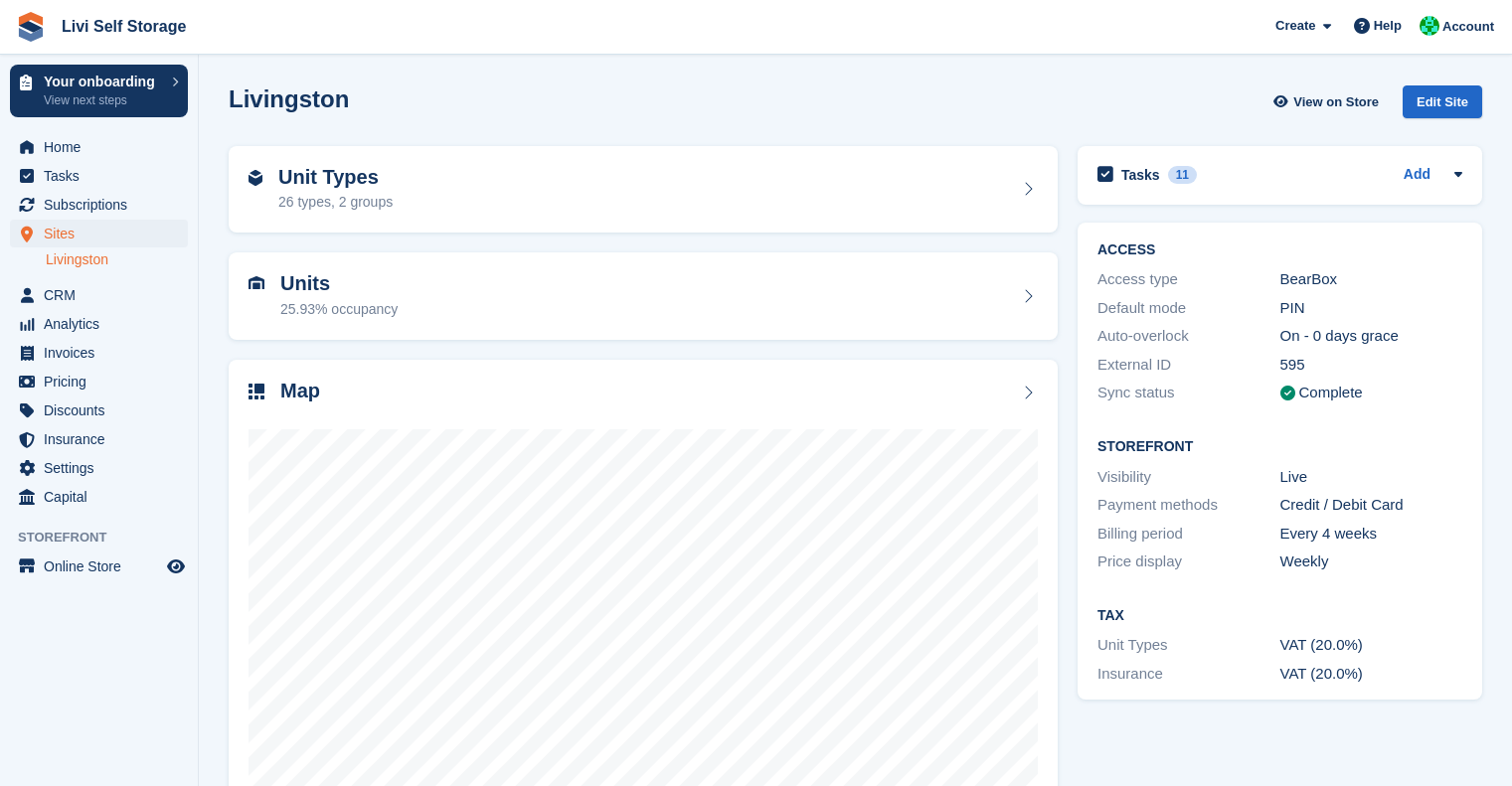scroll, scrollTop: 0, scrollLeft: 0, axis: both 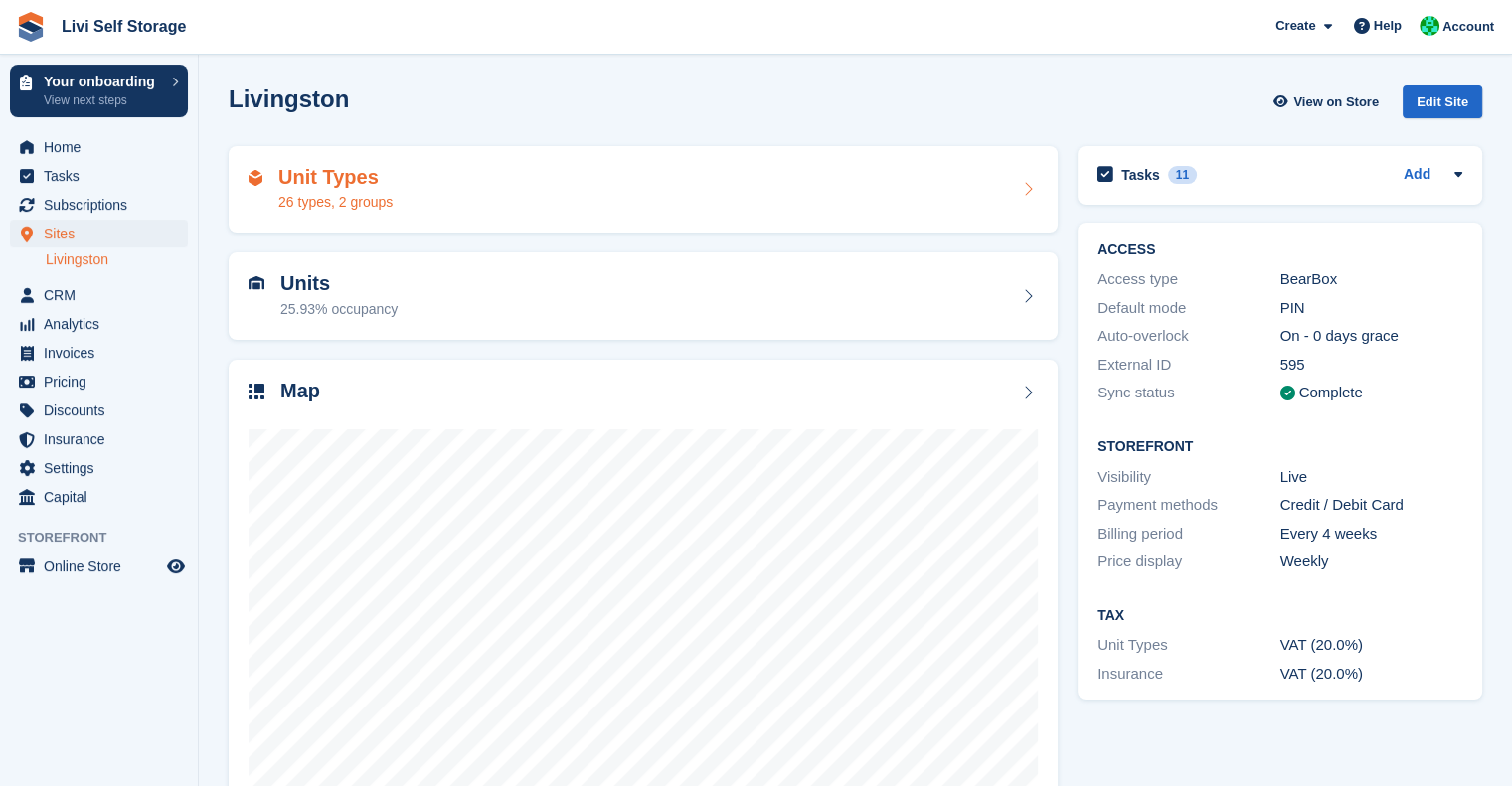 click on "26 types, 2 groups" at bounding box center (335, 202) 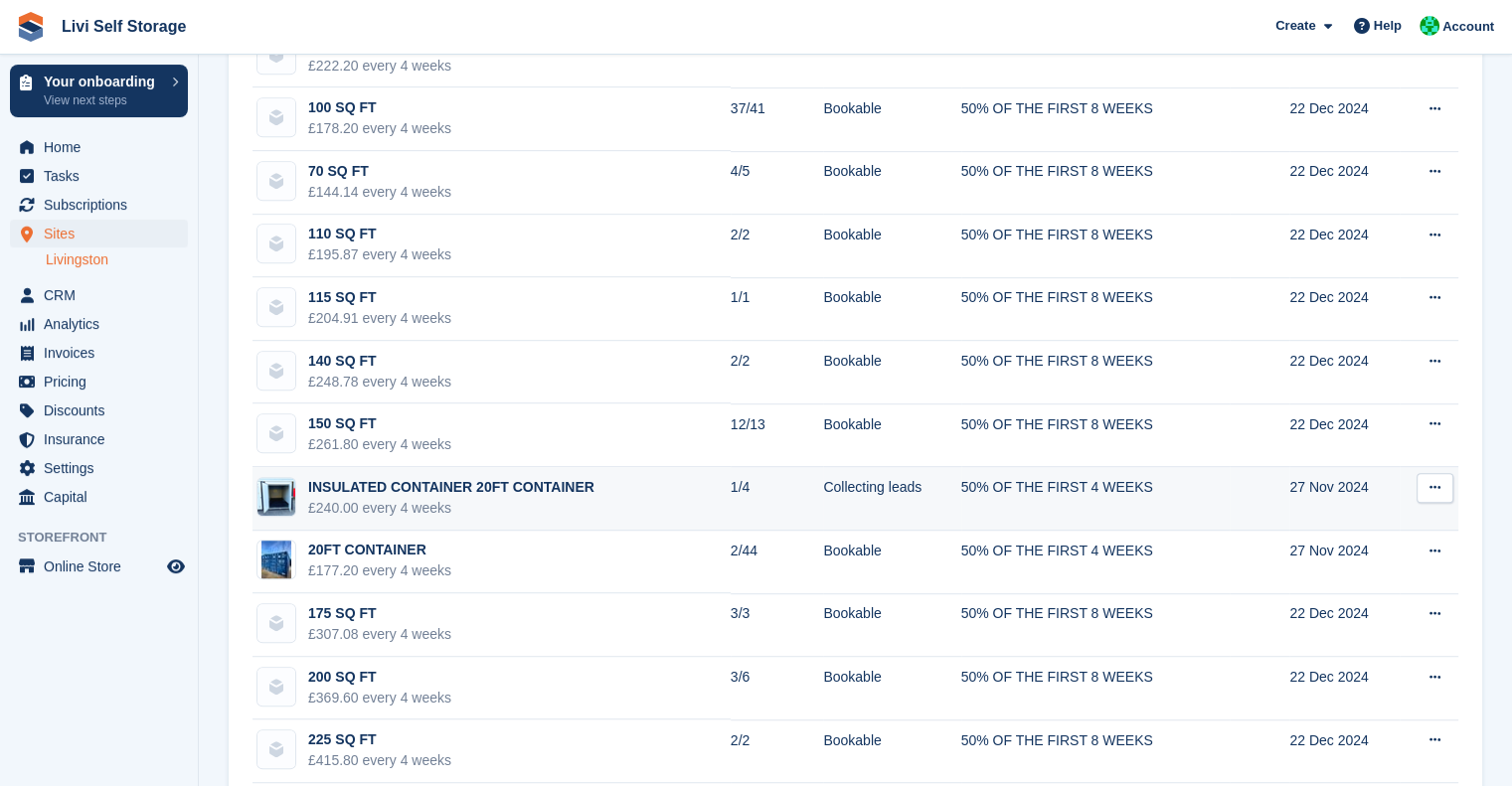 scroll, scrollTop: 1072, scrollLeft: 0, axis: vertical 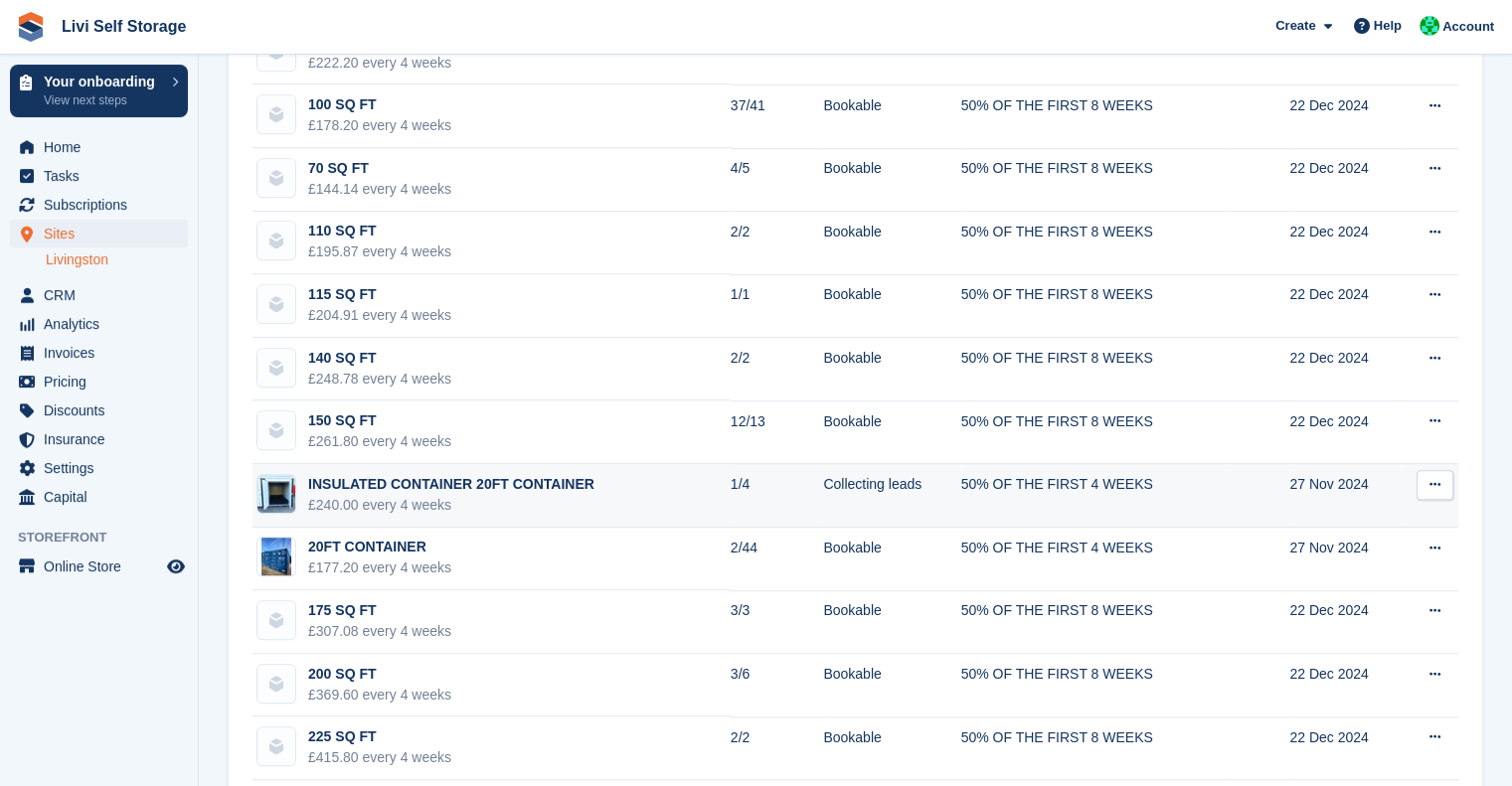 click at bounding box center (1434, 484) 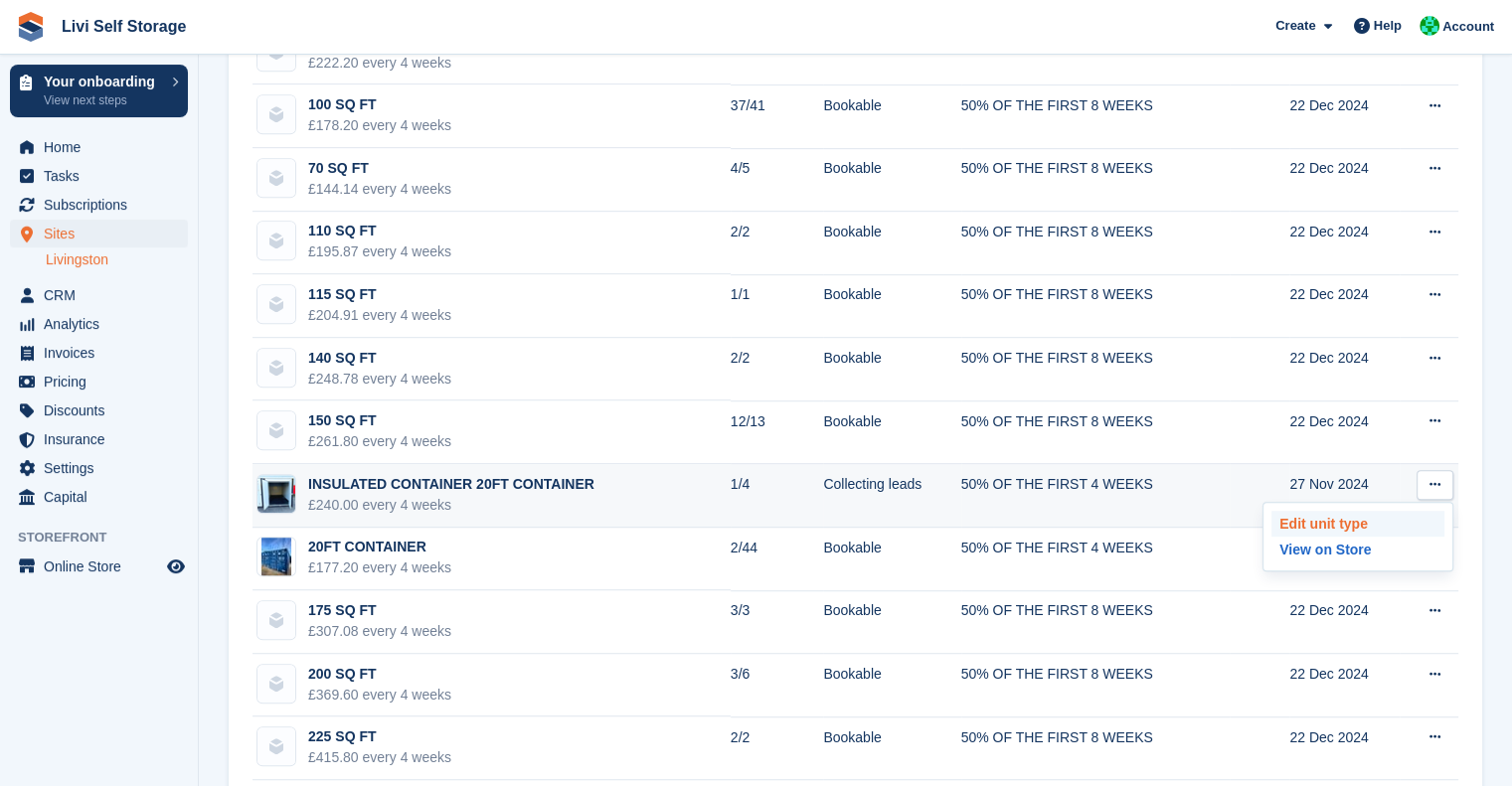 click on "Edit unit type" at bounding box center (1358, 524) 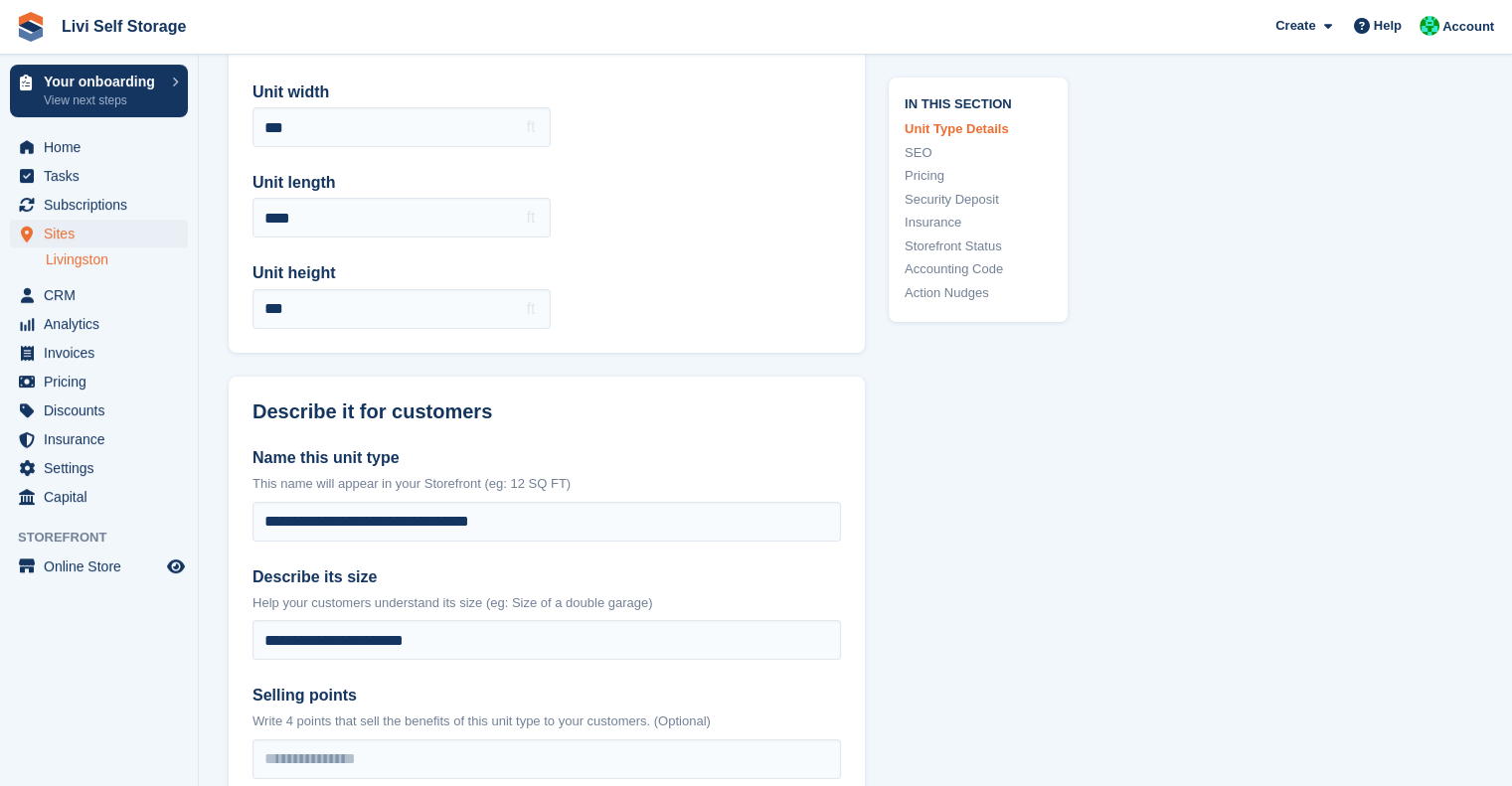 scroll, scrollTop: 0, scrollLeft: 0, axis: both 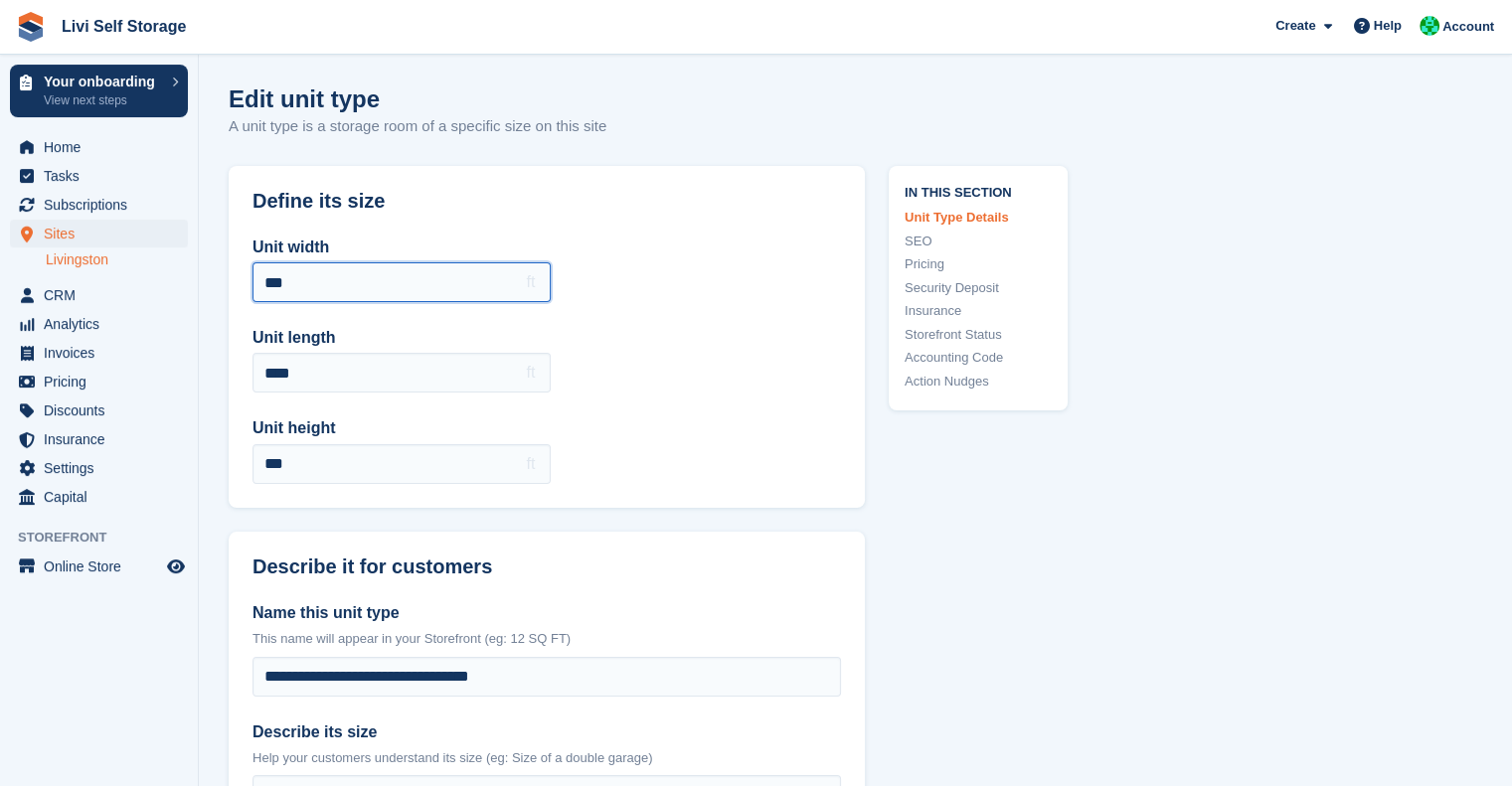 drag, startPoint x: 318, startPoint y: 274, endPoint x: 1011, endPoint y: 66, distance: 723.542 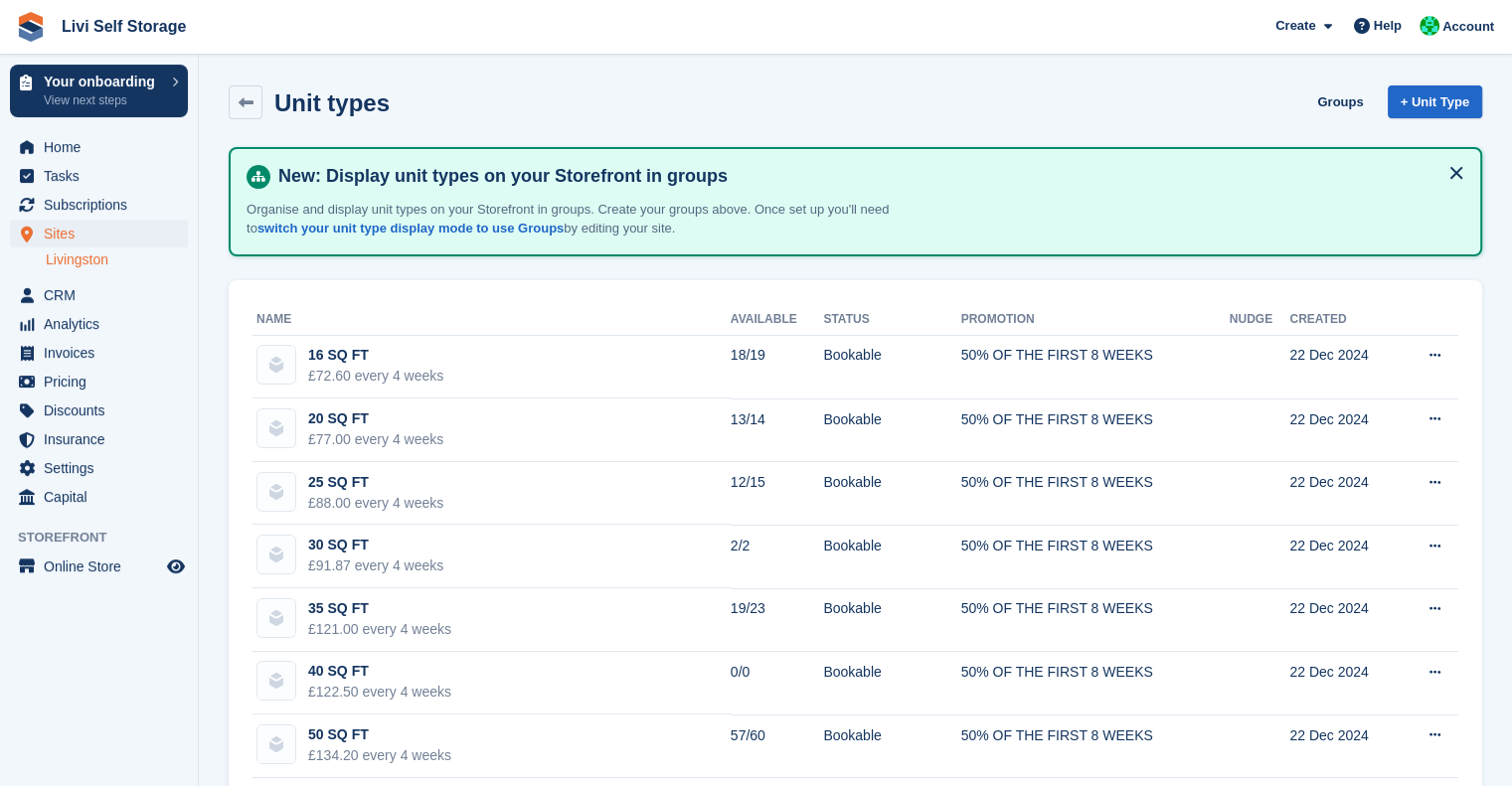 scroll, scrollTop: 1072, scrollLeft: 0, axis: vertical 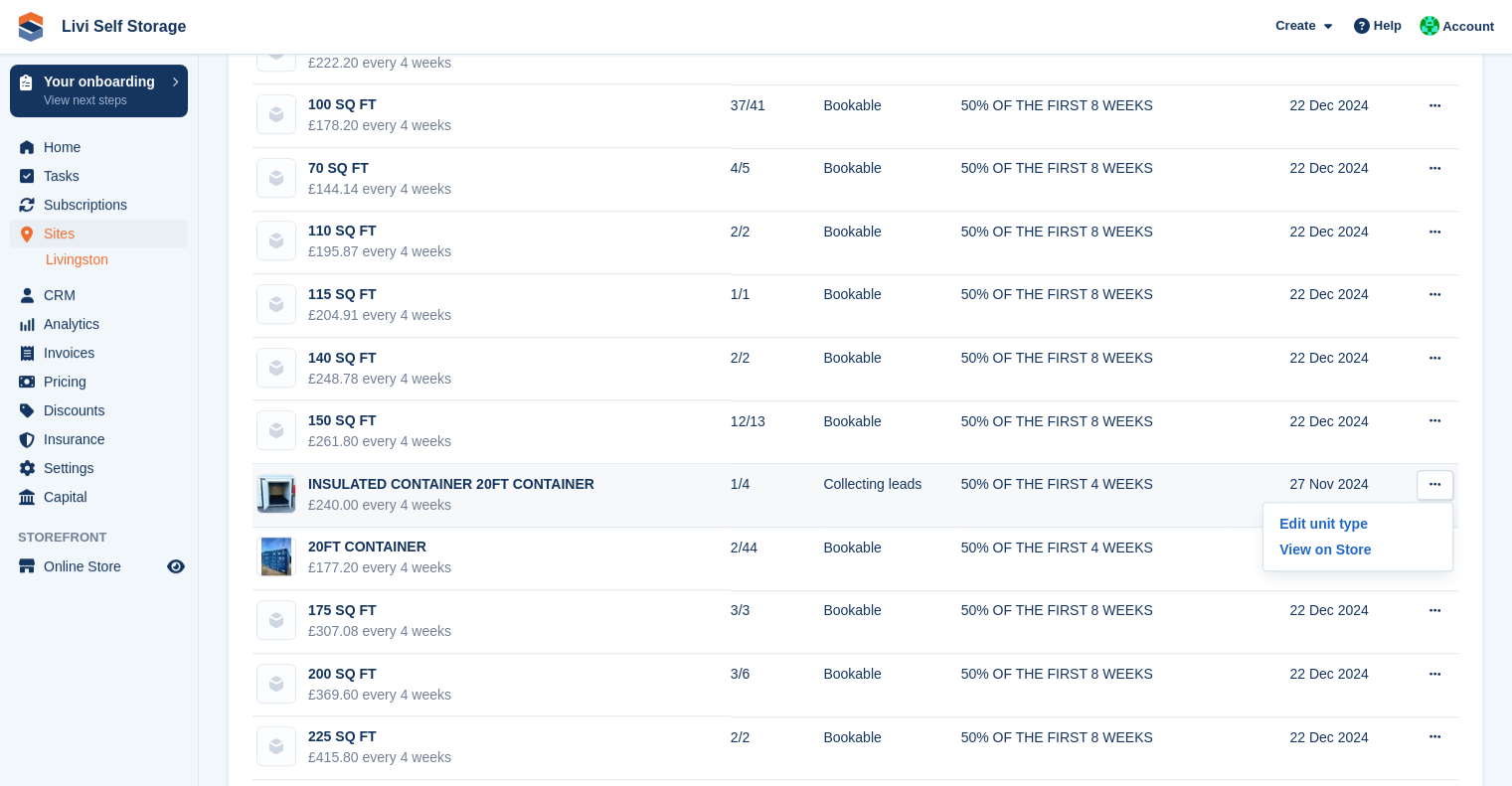 click on "INSULATED CONTAINER 20FT CONTAINER" at bounding box center [451, 484] 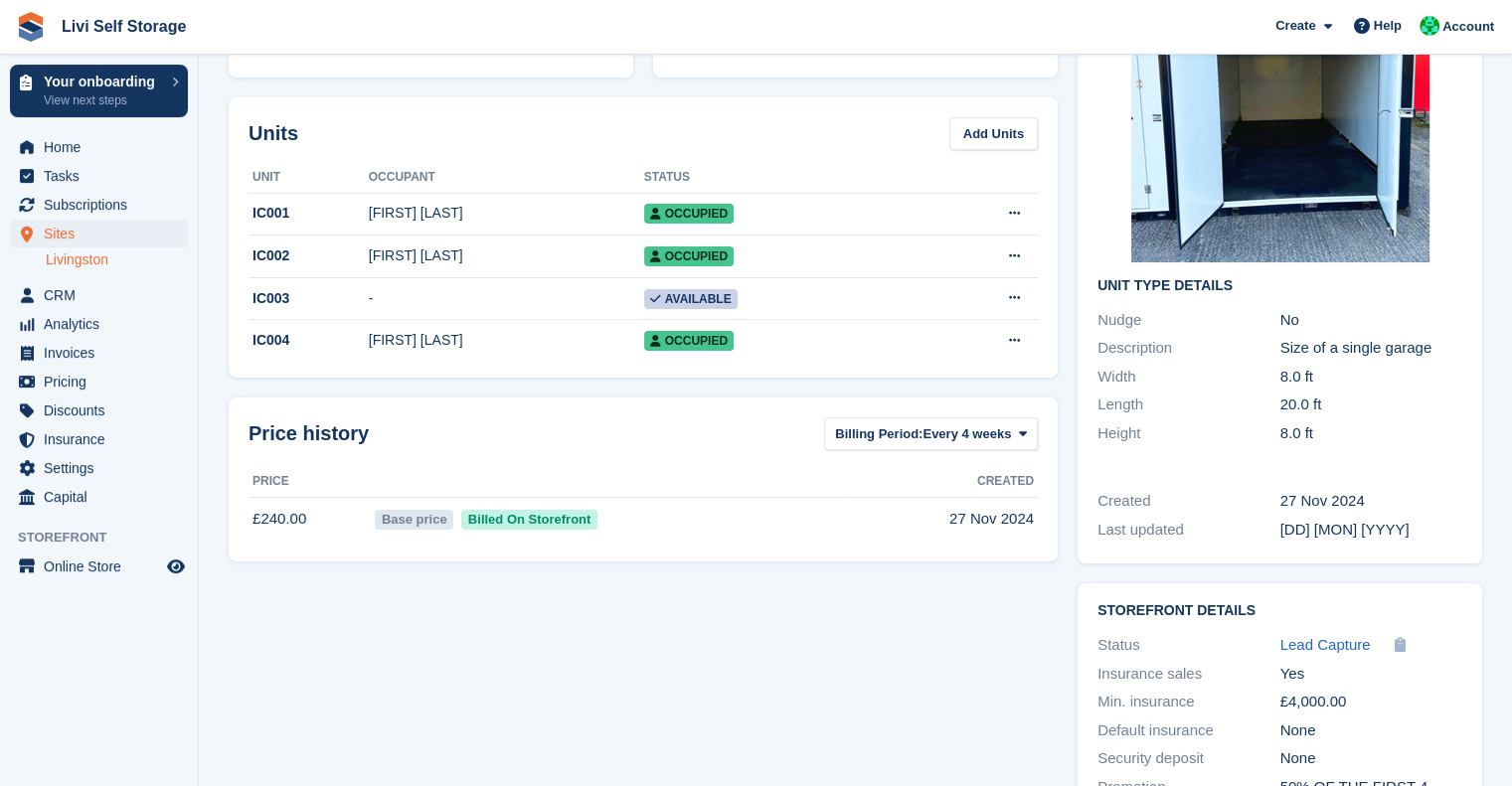 scroll, scrollTop: 285, scrollLeft: 0, axis: vertical 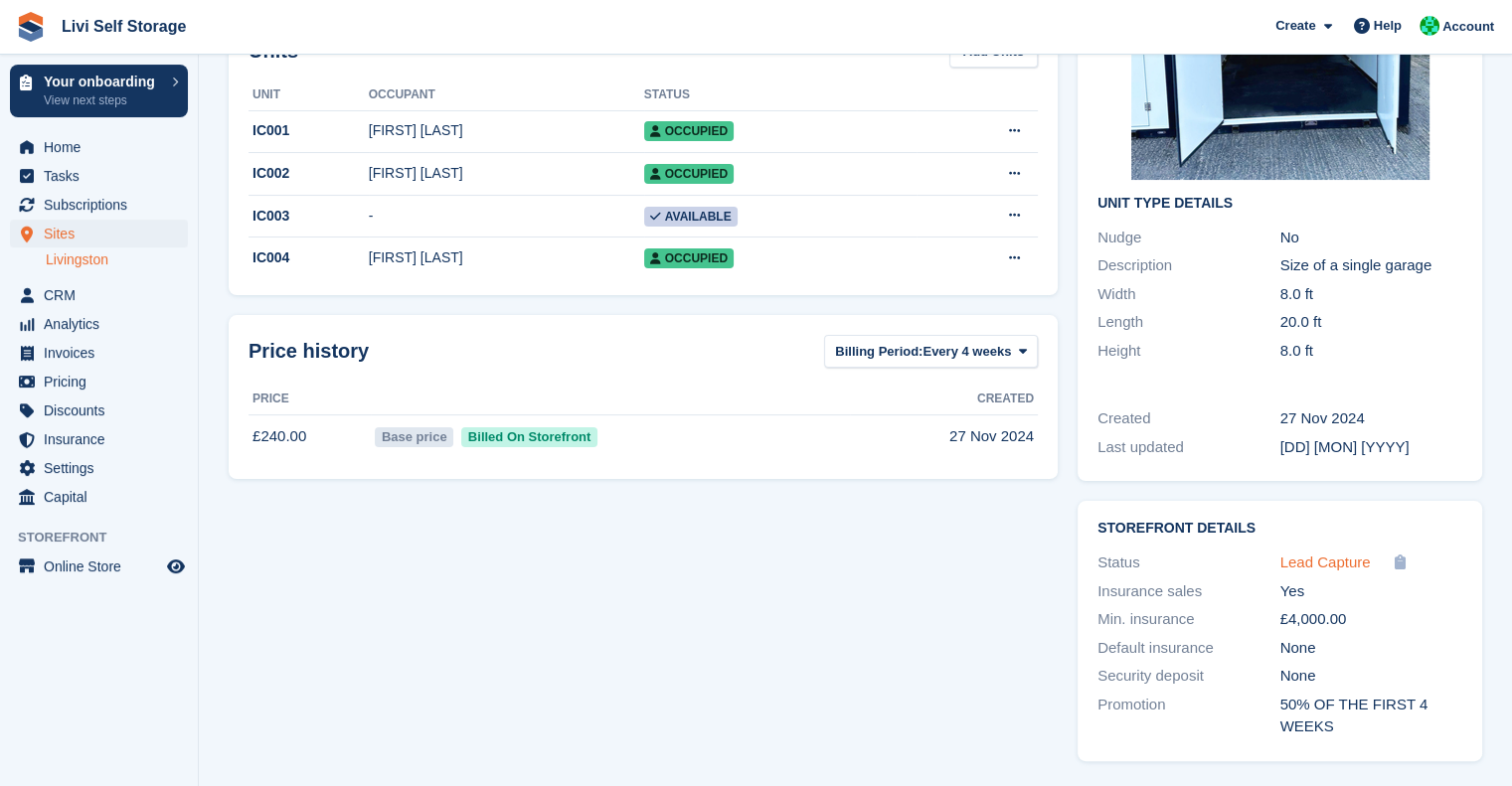 click on "Lead Capture" at bounding box center [1325, 561] 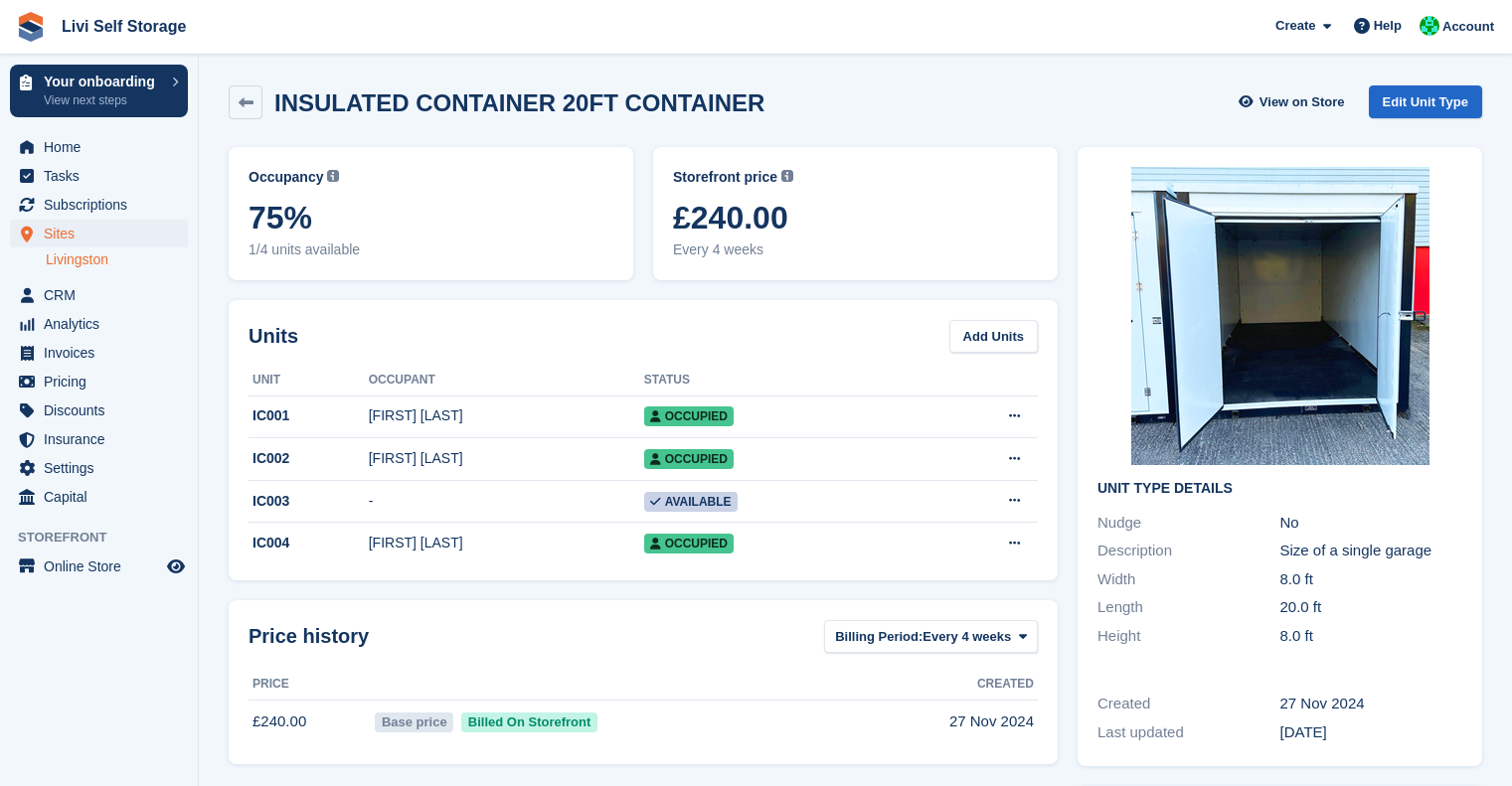 scroll, scrollTop: 285, scrollLeft: 0, axis: vertical 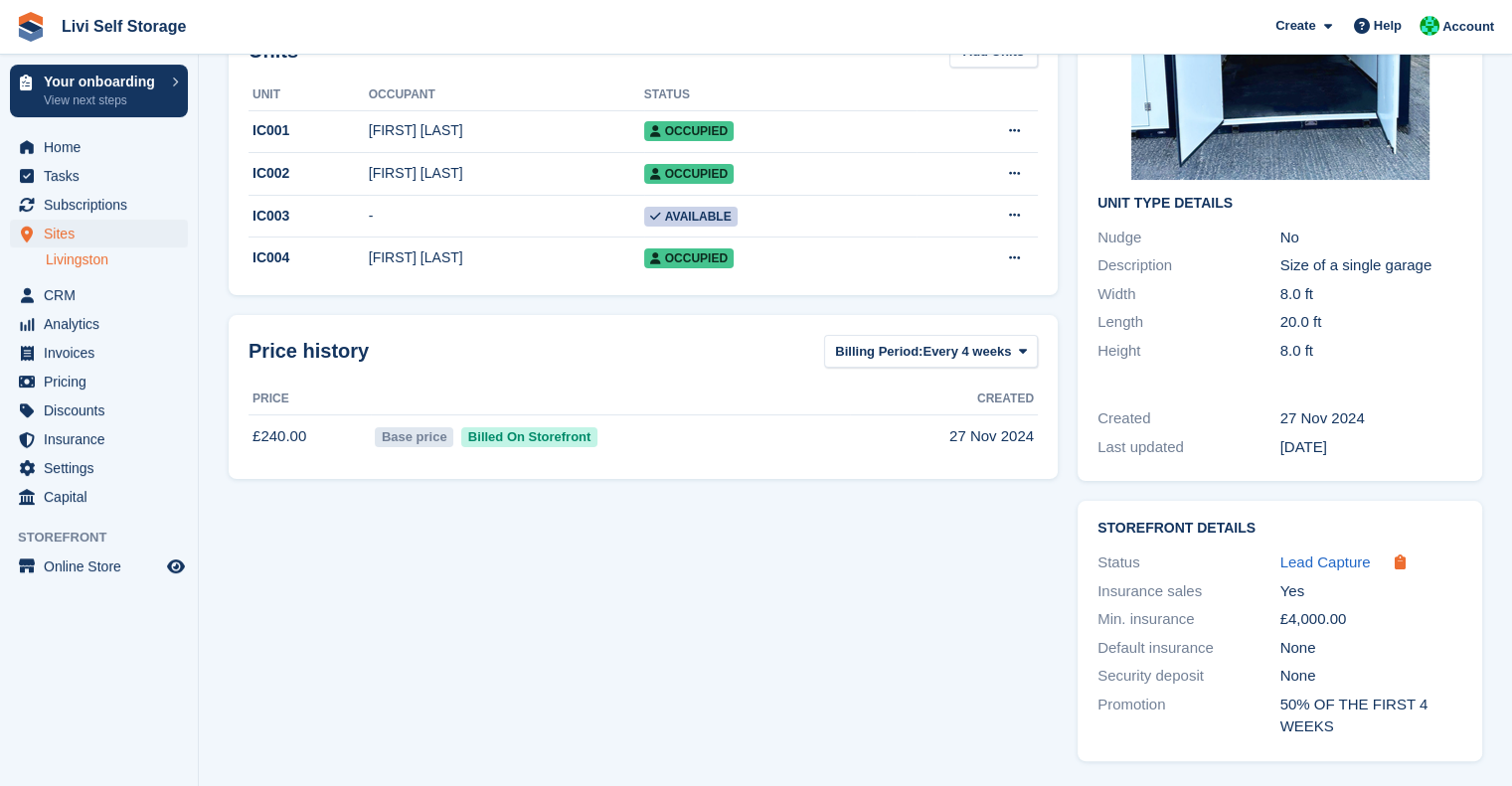 click at bounding box center [1399, 561] 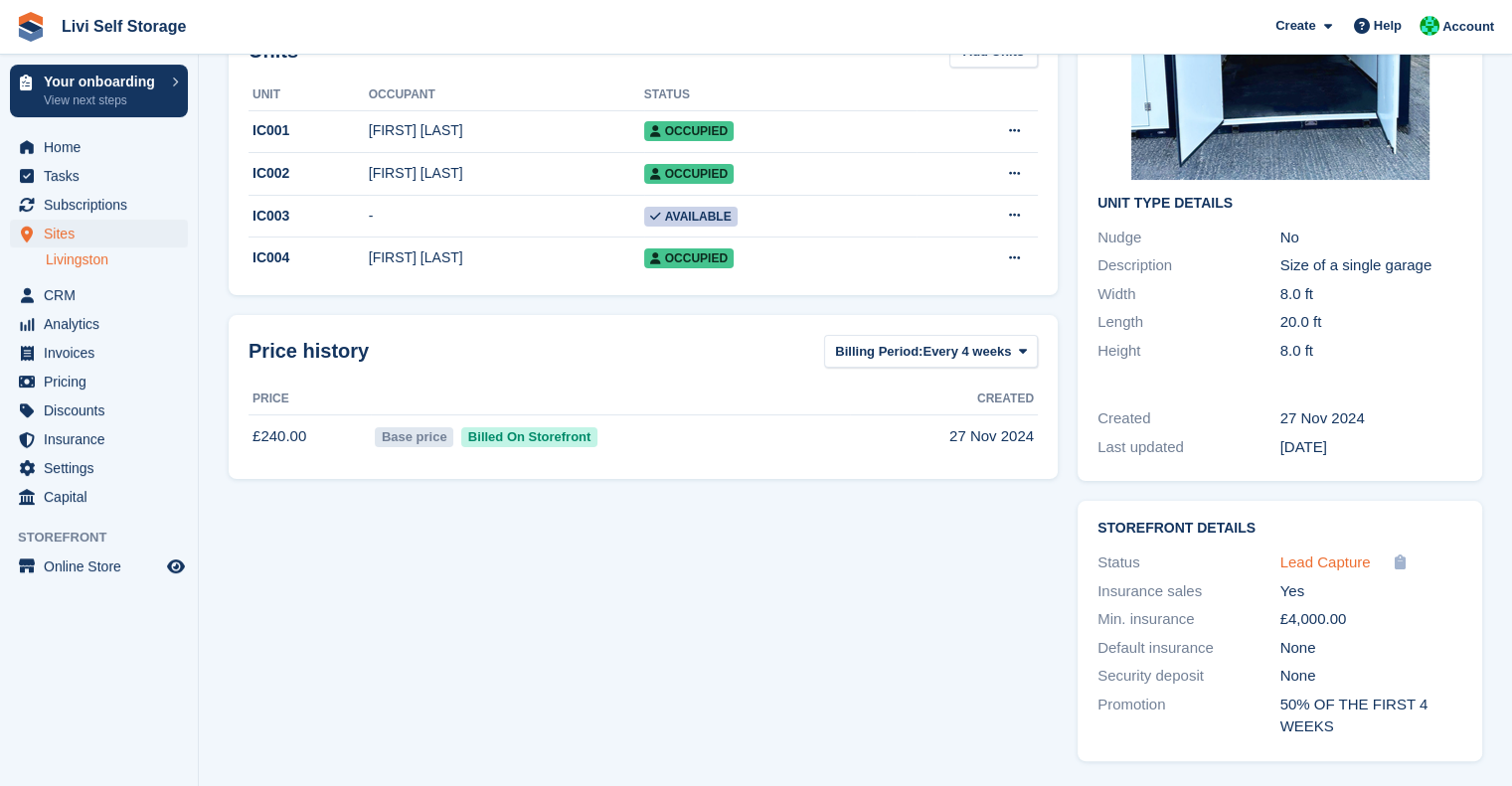 click on "Lead Capture" at bounding box center (1325, 561) 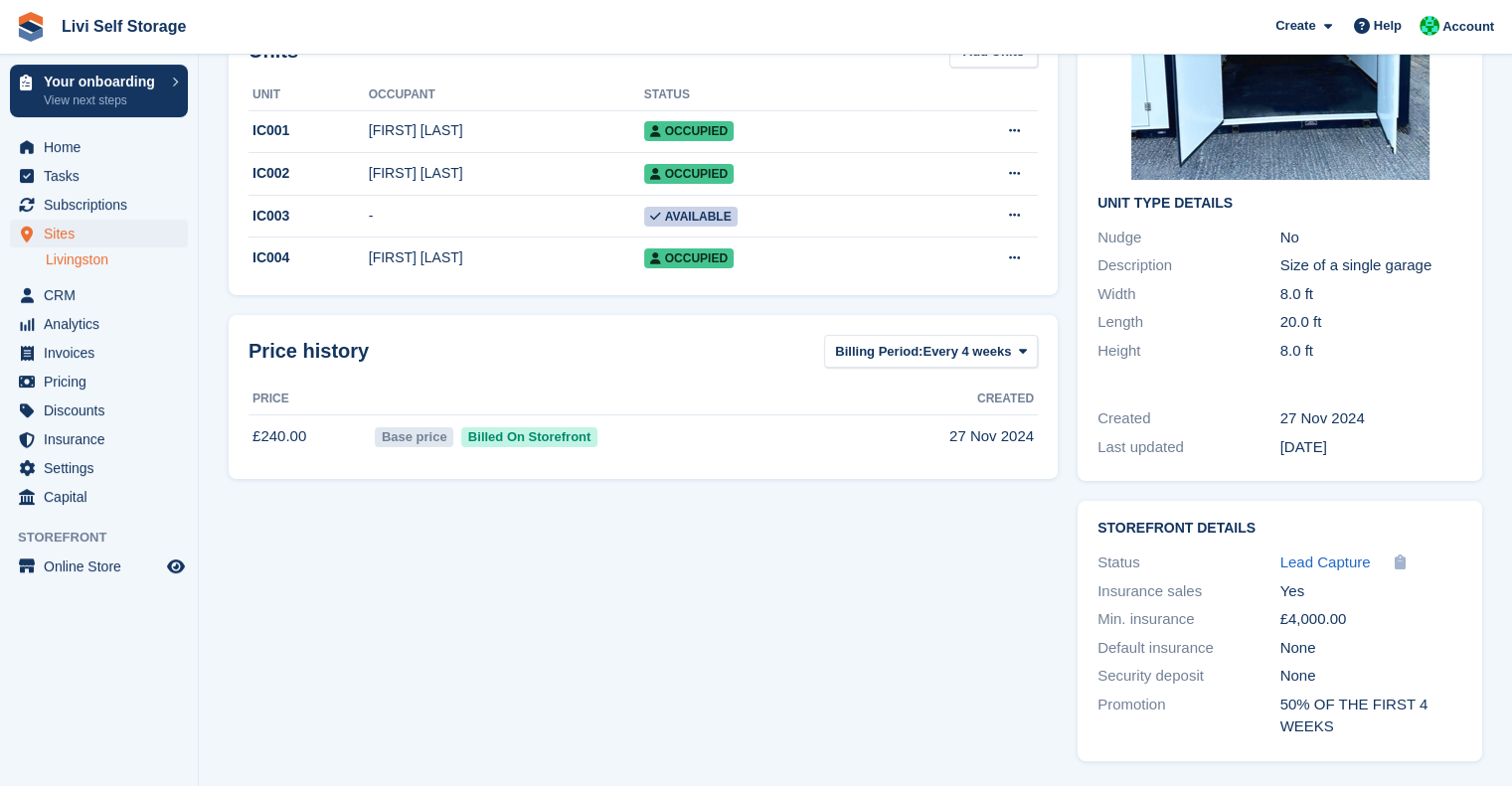 scroll, scrollTop: 0, scrollLeft: 0, axis: both 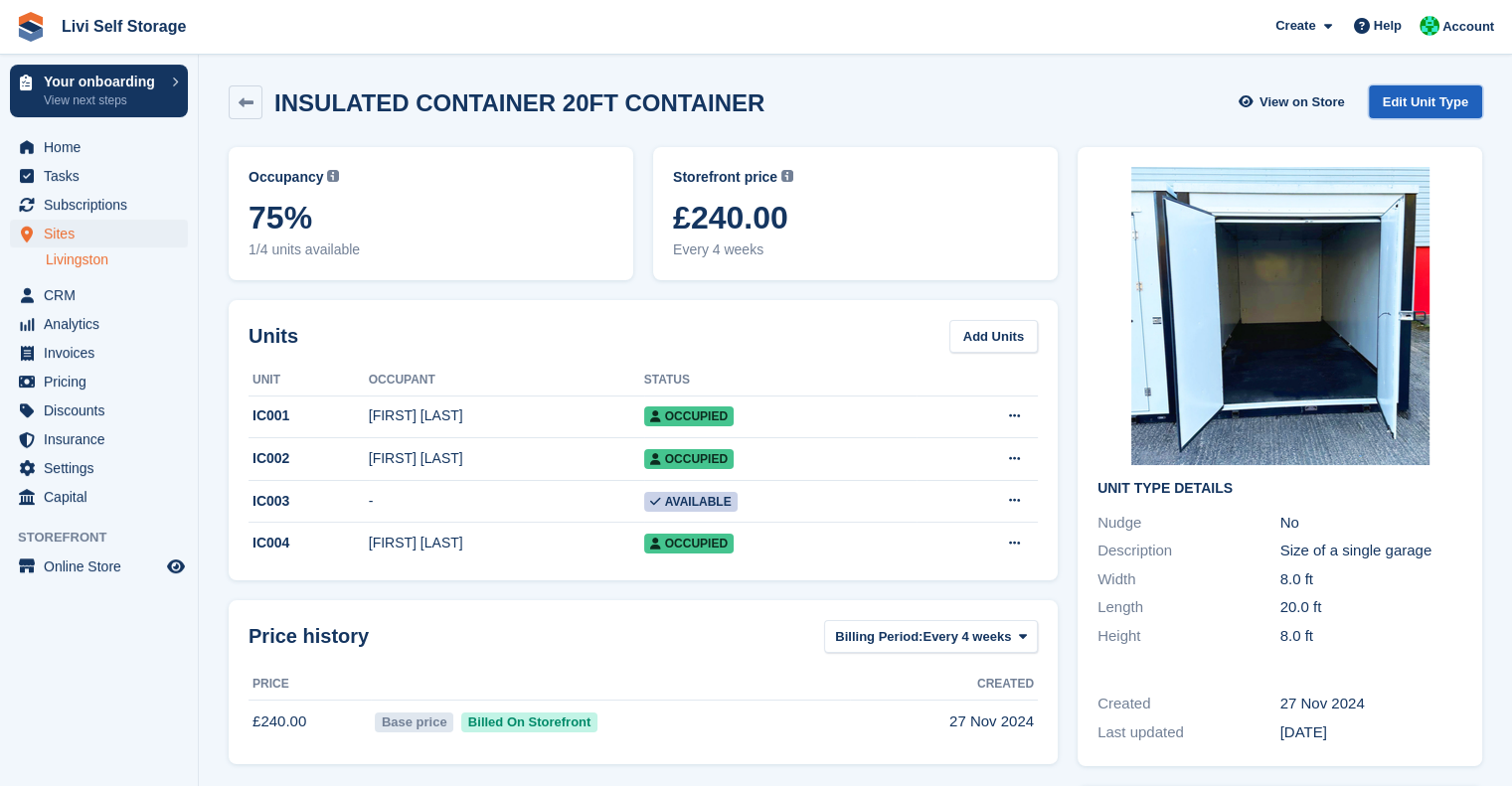 click on "Edit Unit Type" at bounding box center [1426, 101] 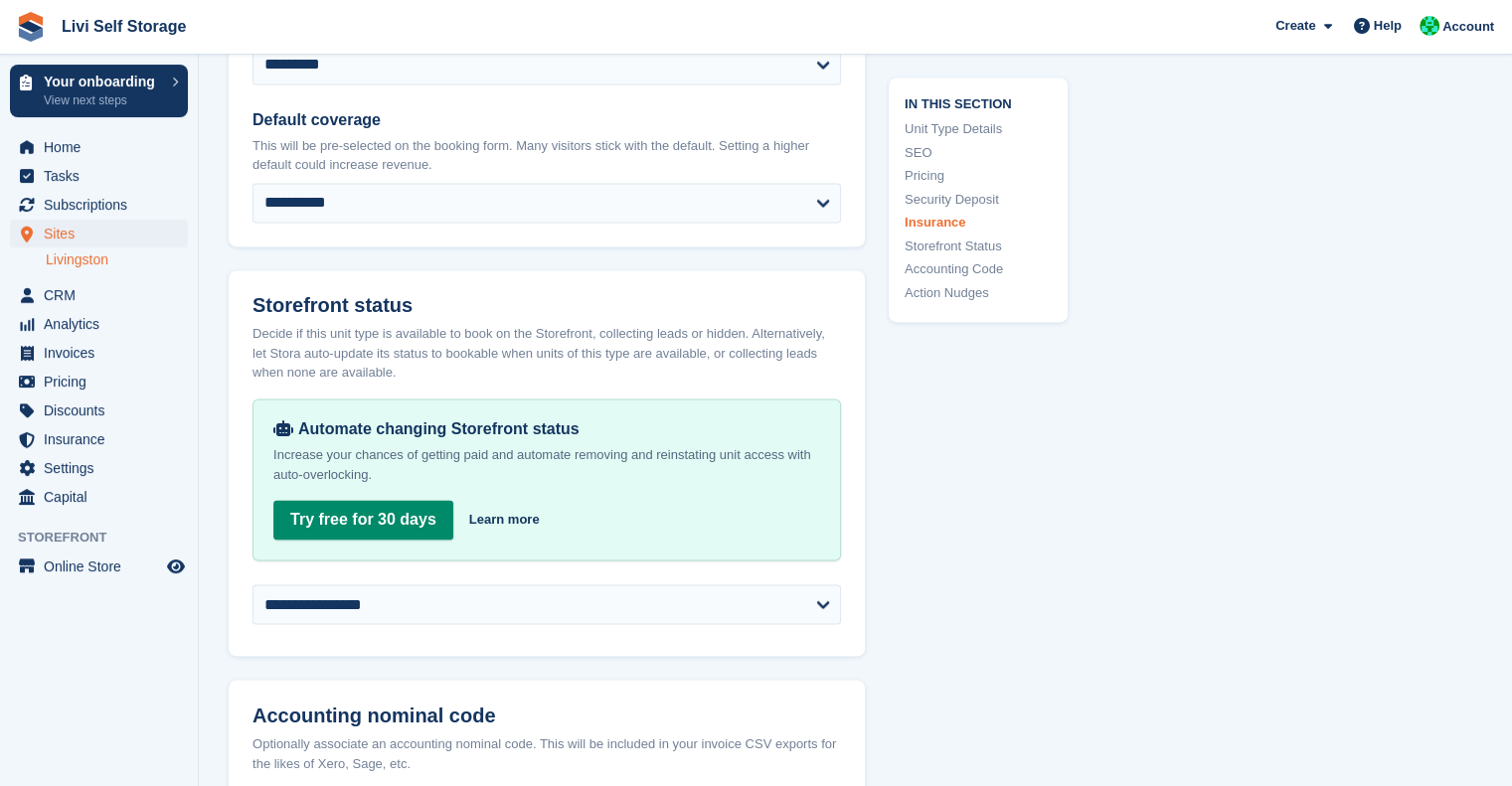 scroll, scrollTop: 3180, scrollLeft: 0, axis: vertical 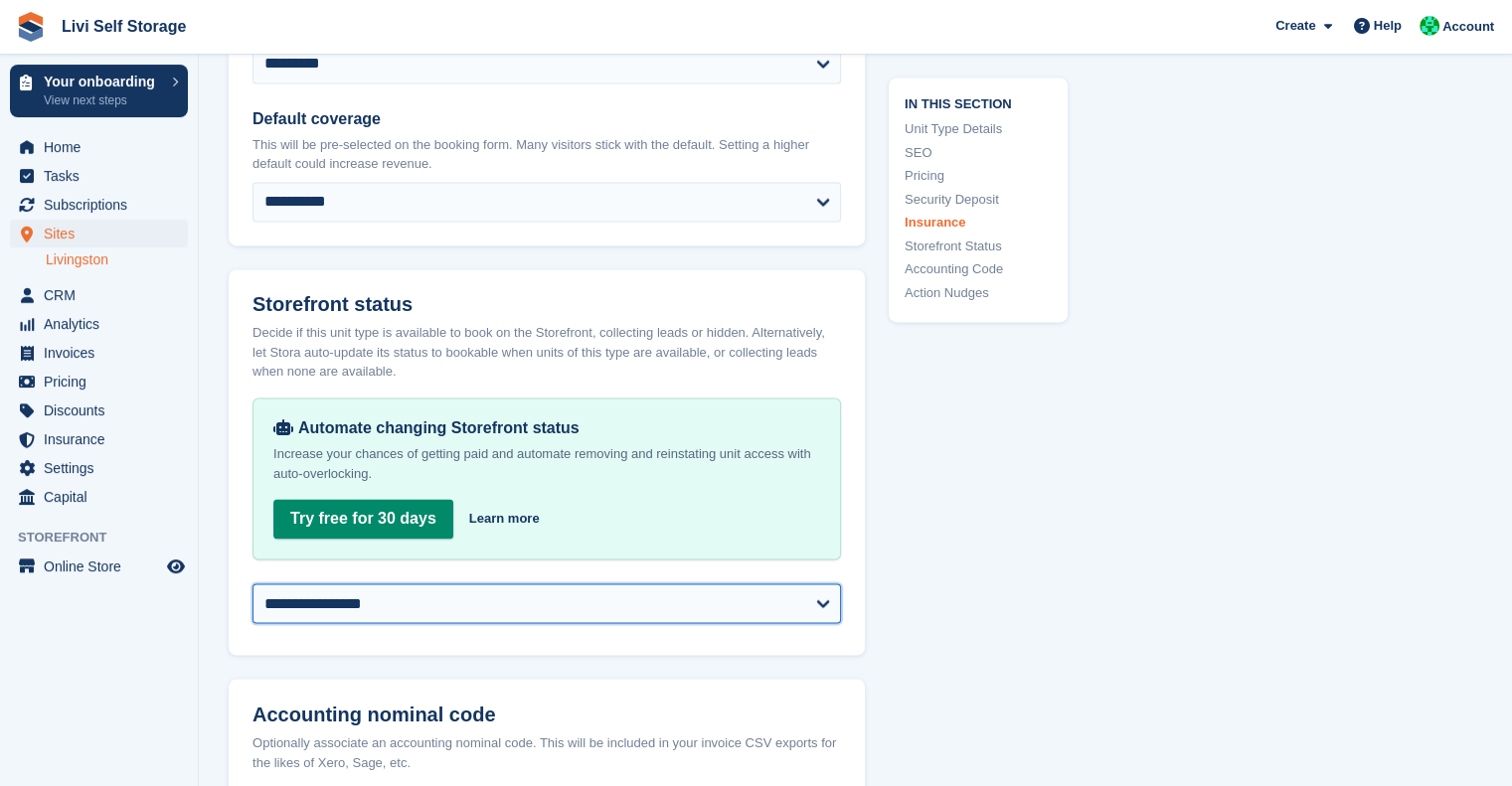 click on "**********" at bounding box center (547, 603) 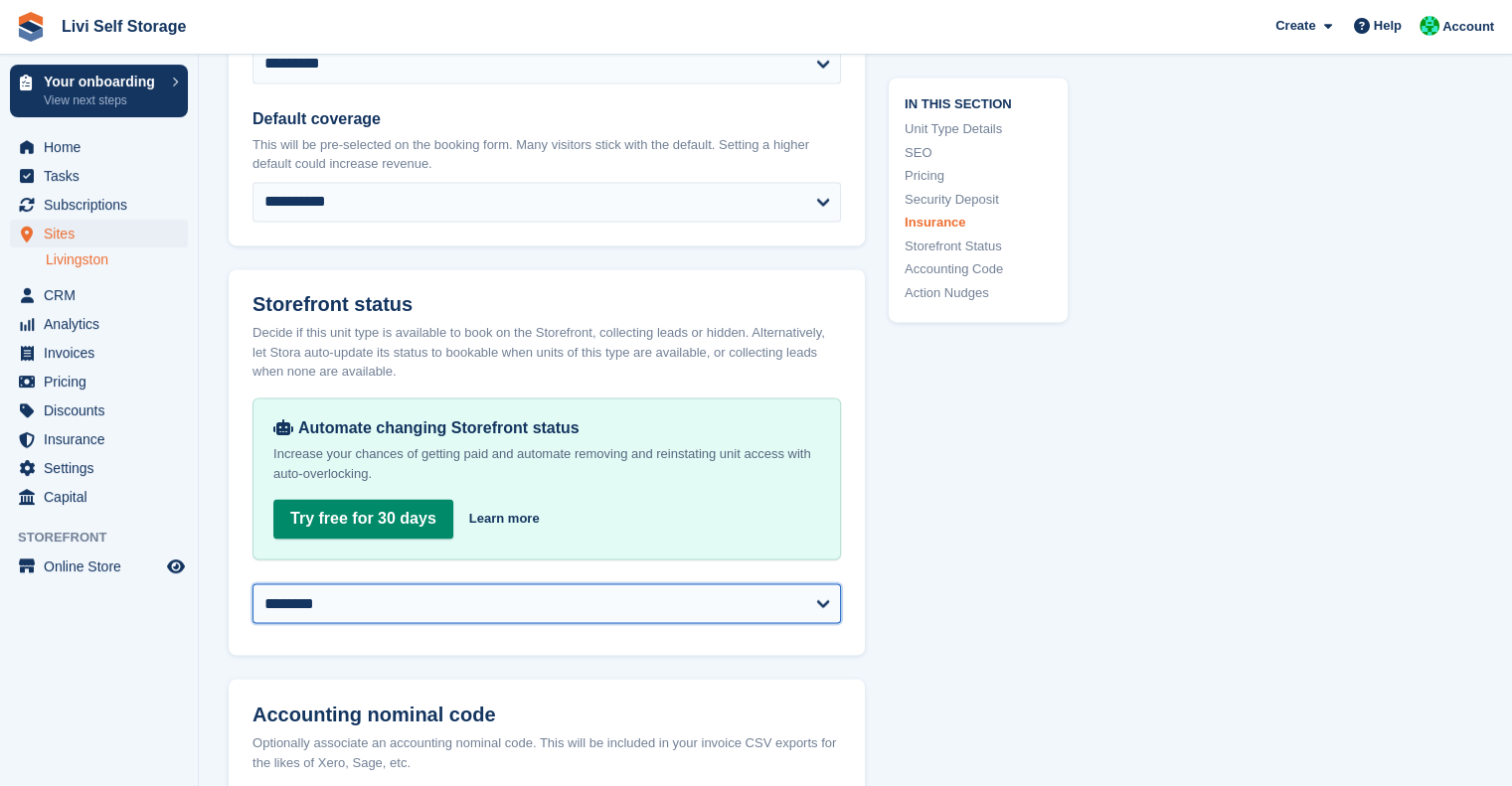 click on "**********" at bounding box center [547, 603] 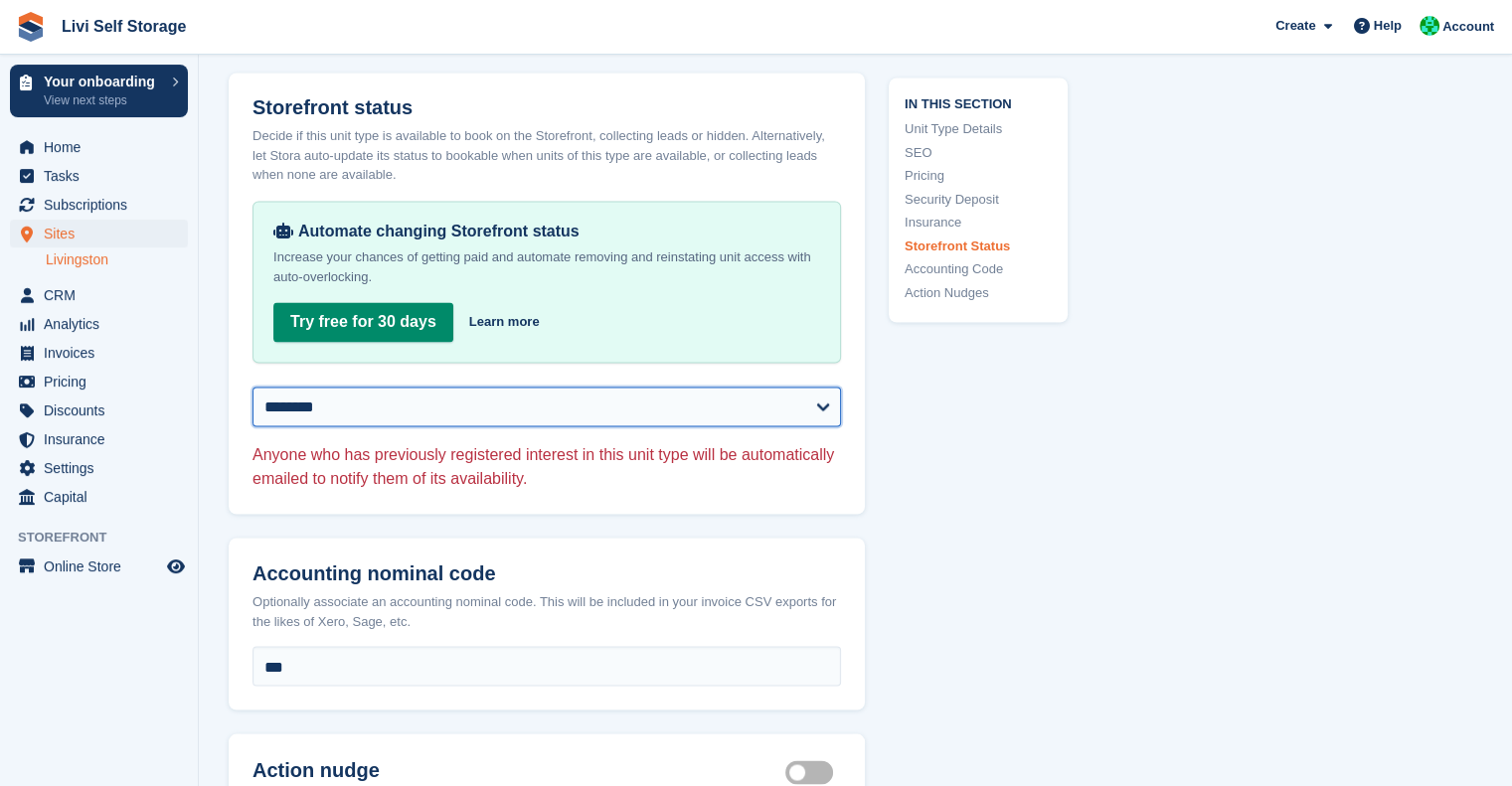 scroll, scrollTop: 3942, scrollLeft: 0, axis: vertical 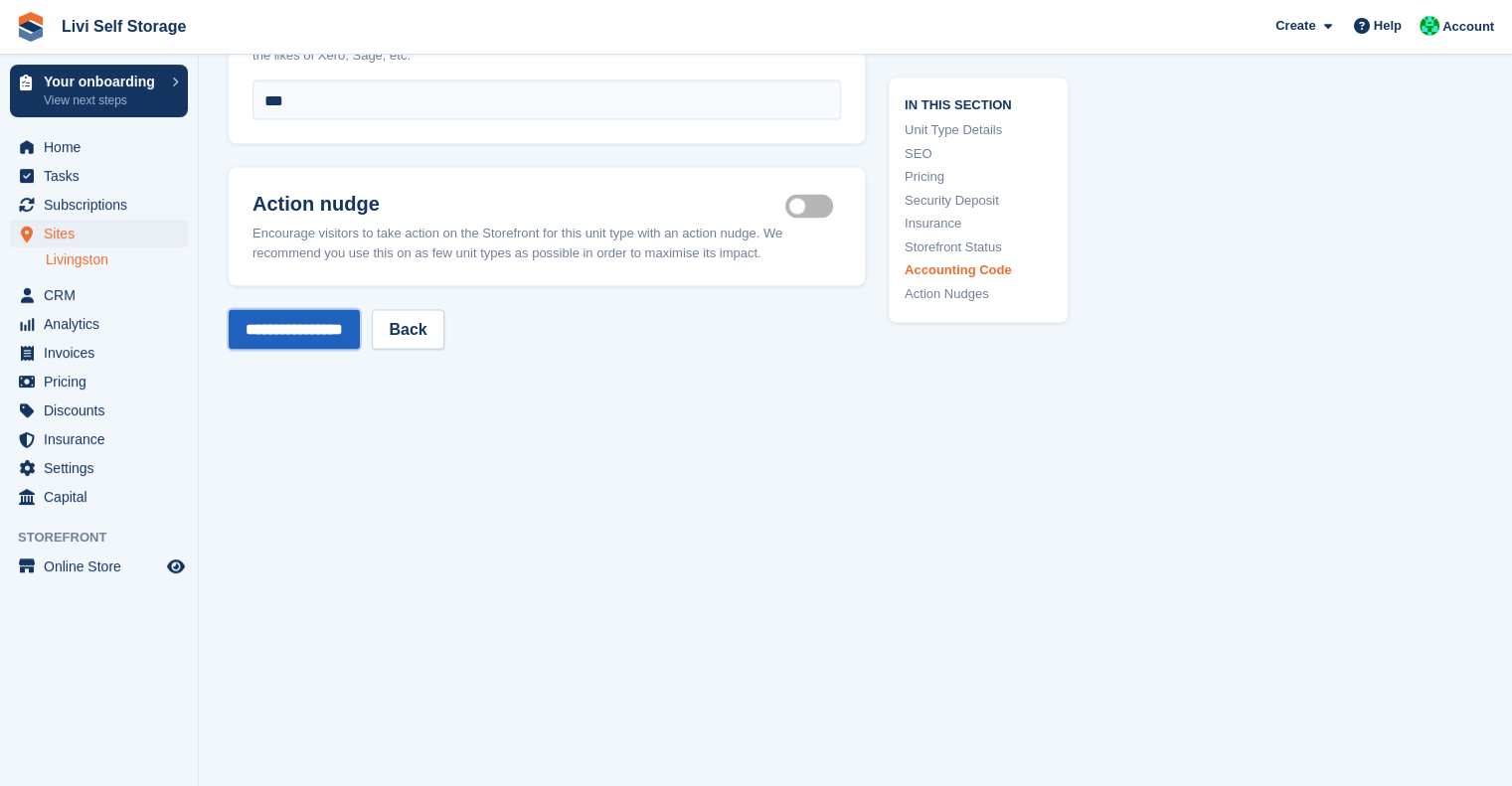 click on "**********" at bounding box center (294, 330) 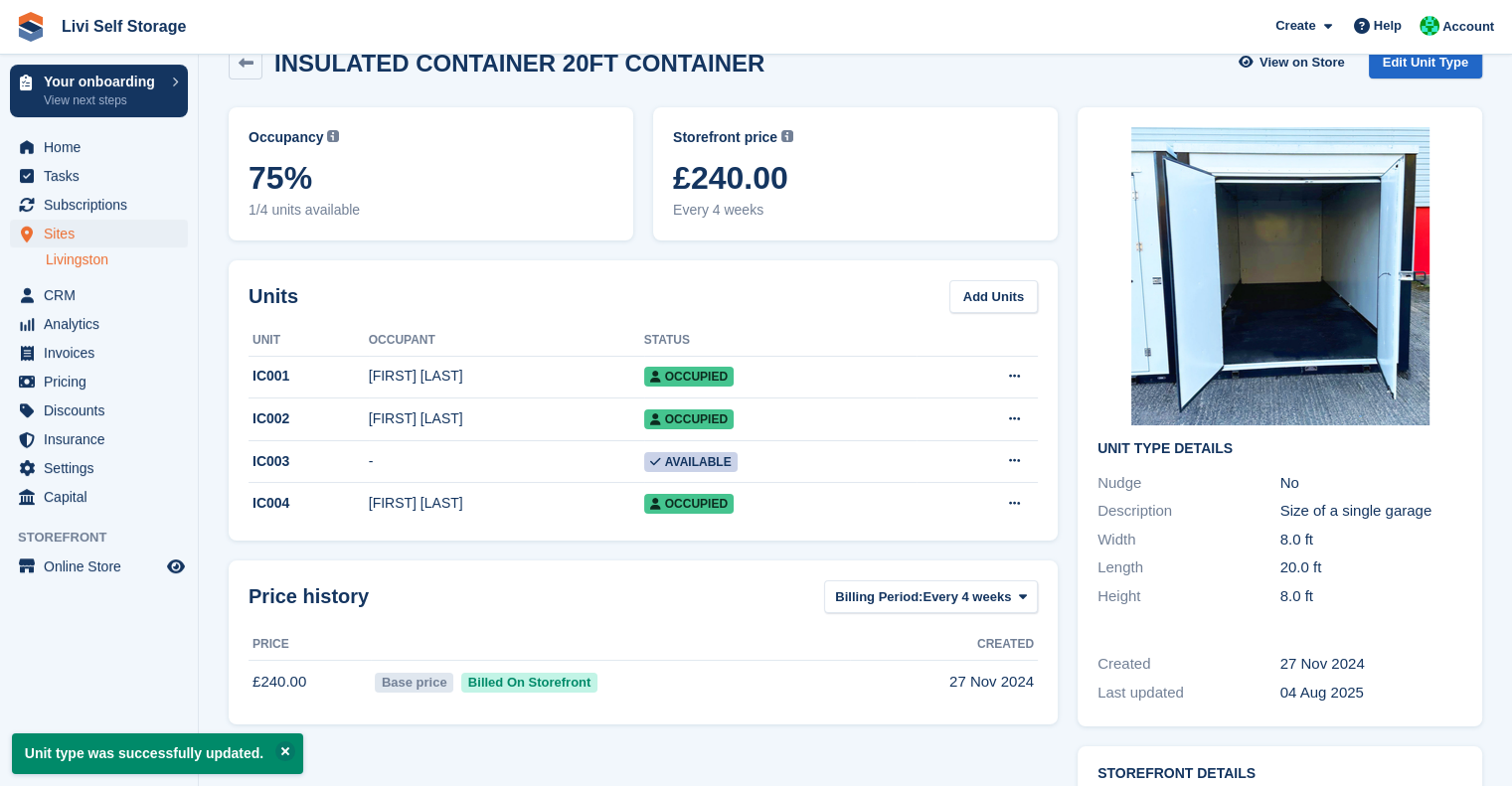 scroll, scrollTop: 0, scrollLeft: 0, axis: both 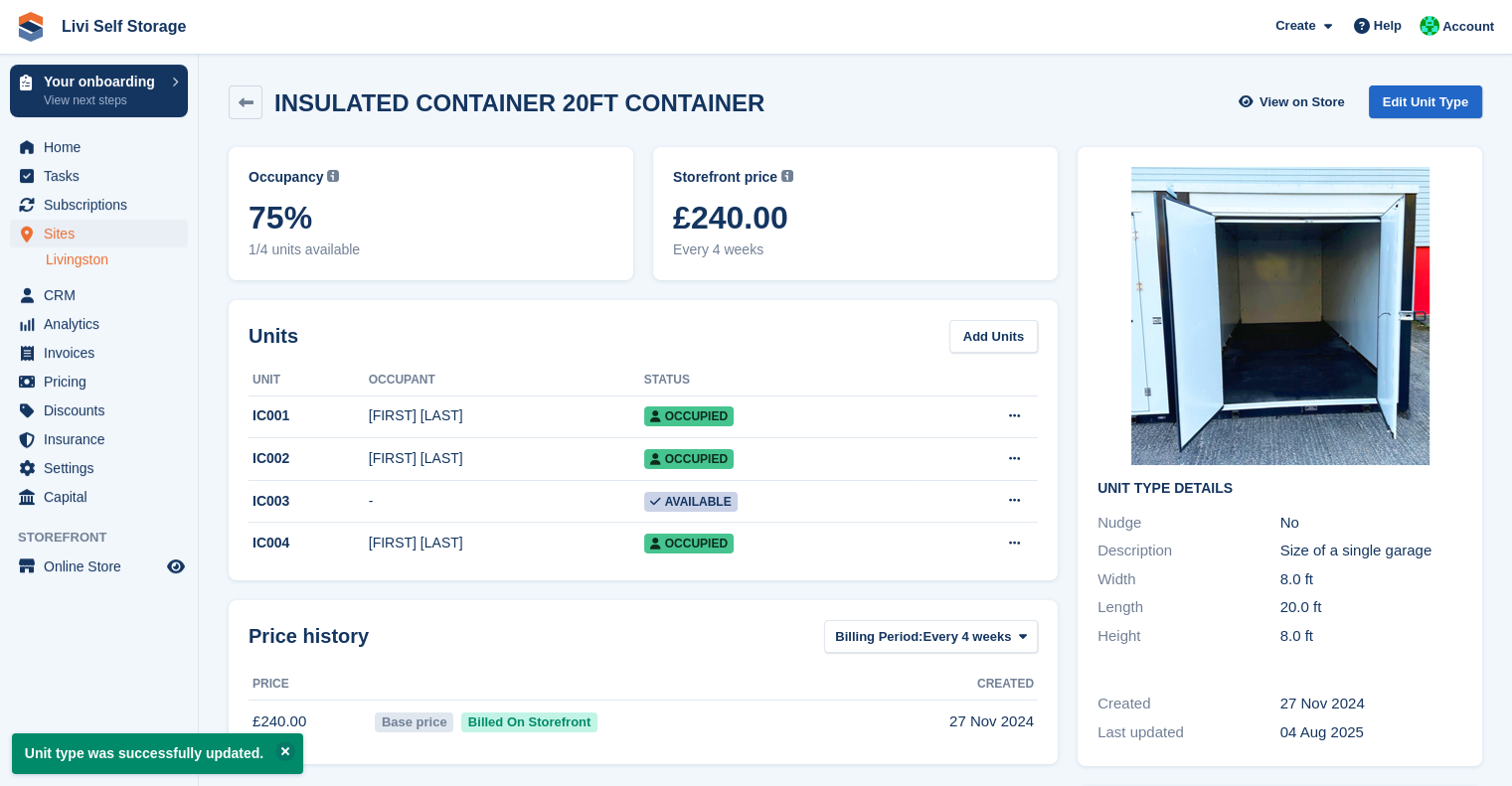 drag, startPoint x: 335, startPoint y: 331, endPoint x: 469, endPoint y: 293, distance: 139.28388 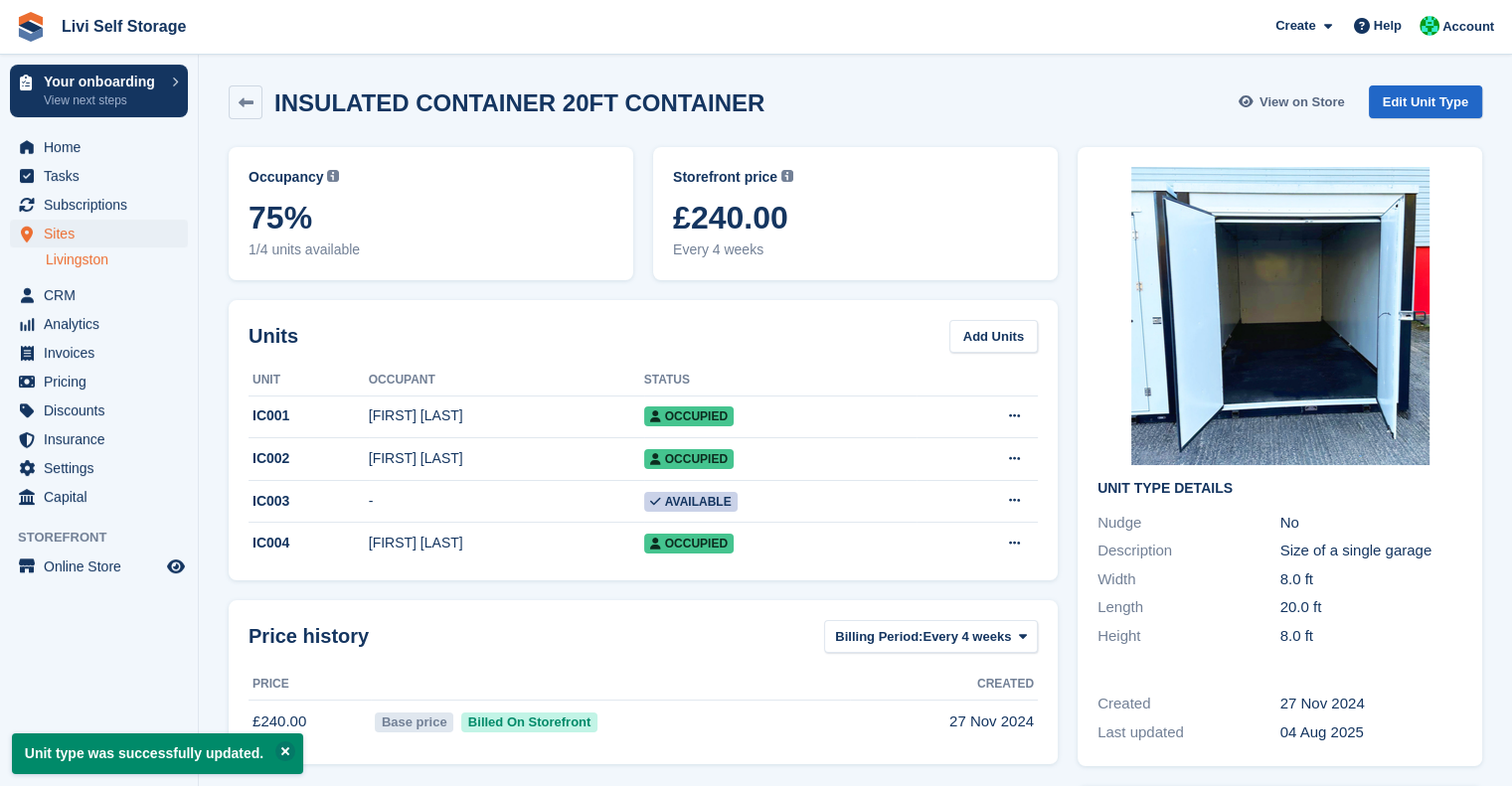 click on "View on Store" at bounding box center [1302, 102] 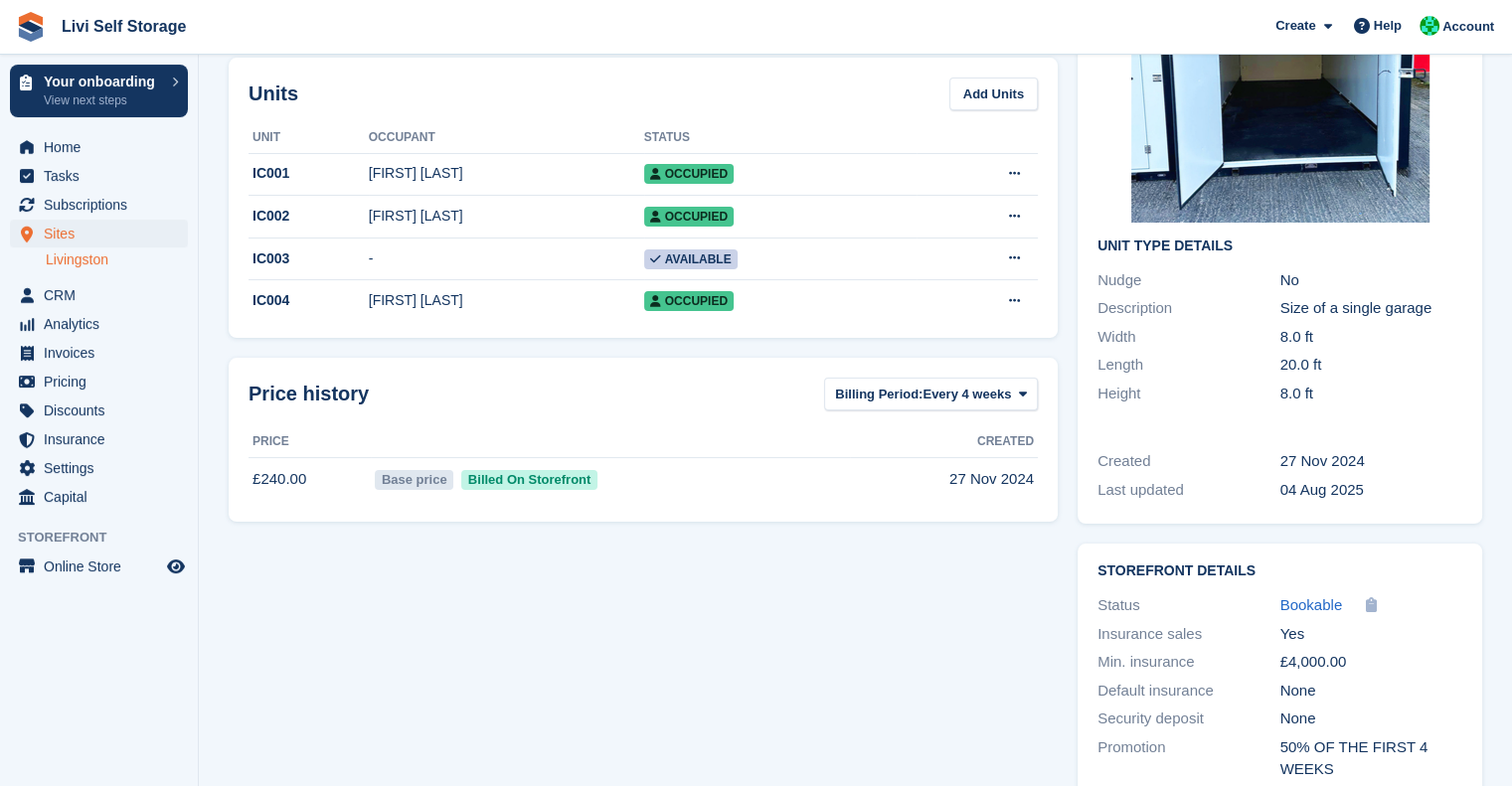 scroll, scrollTop: 0, scrollLeft: 0, axis: both 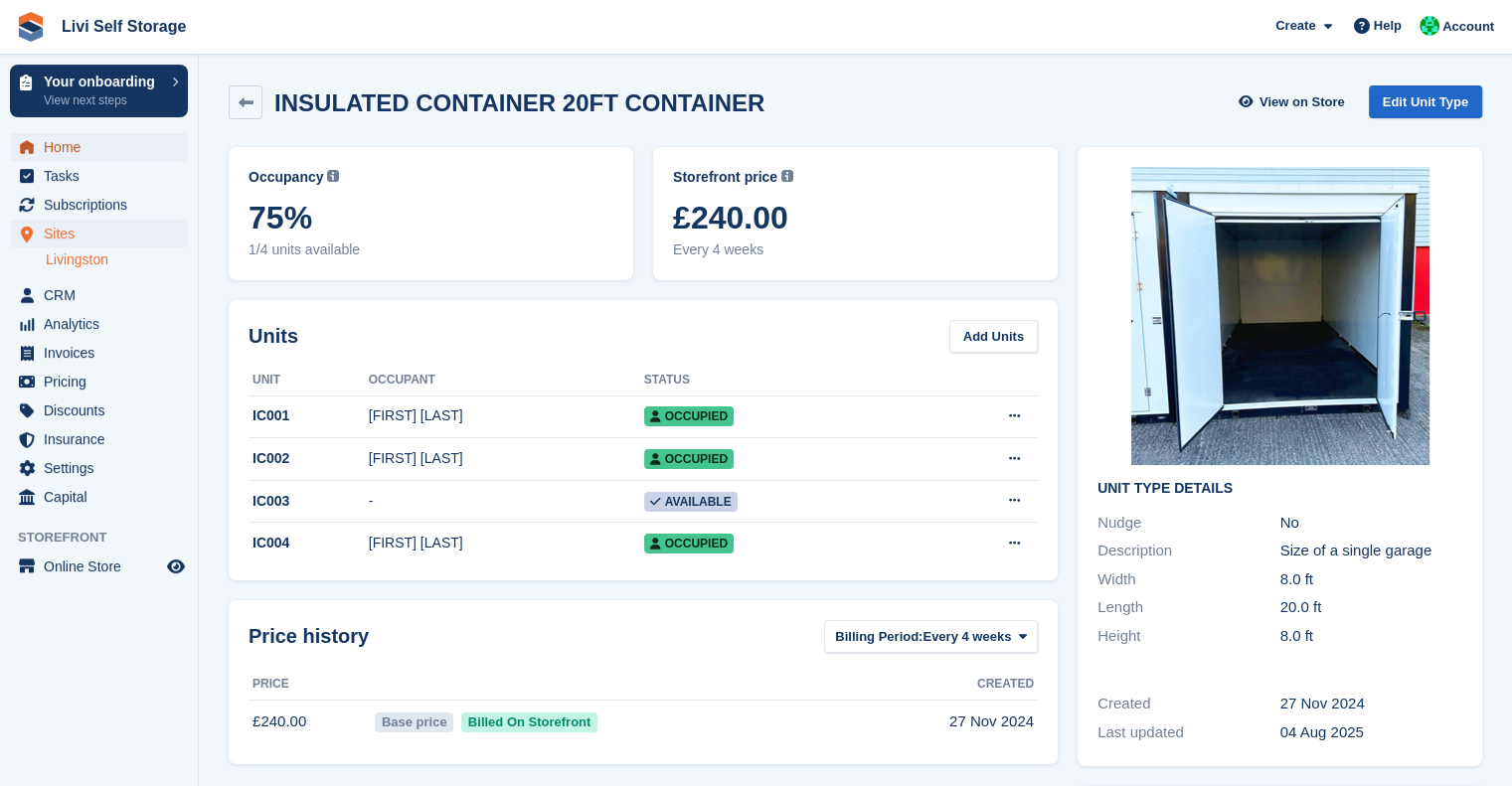 click on "Home" at bounding box center [103, 147] 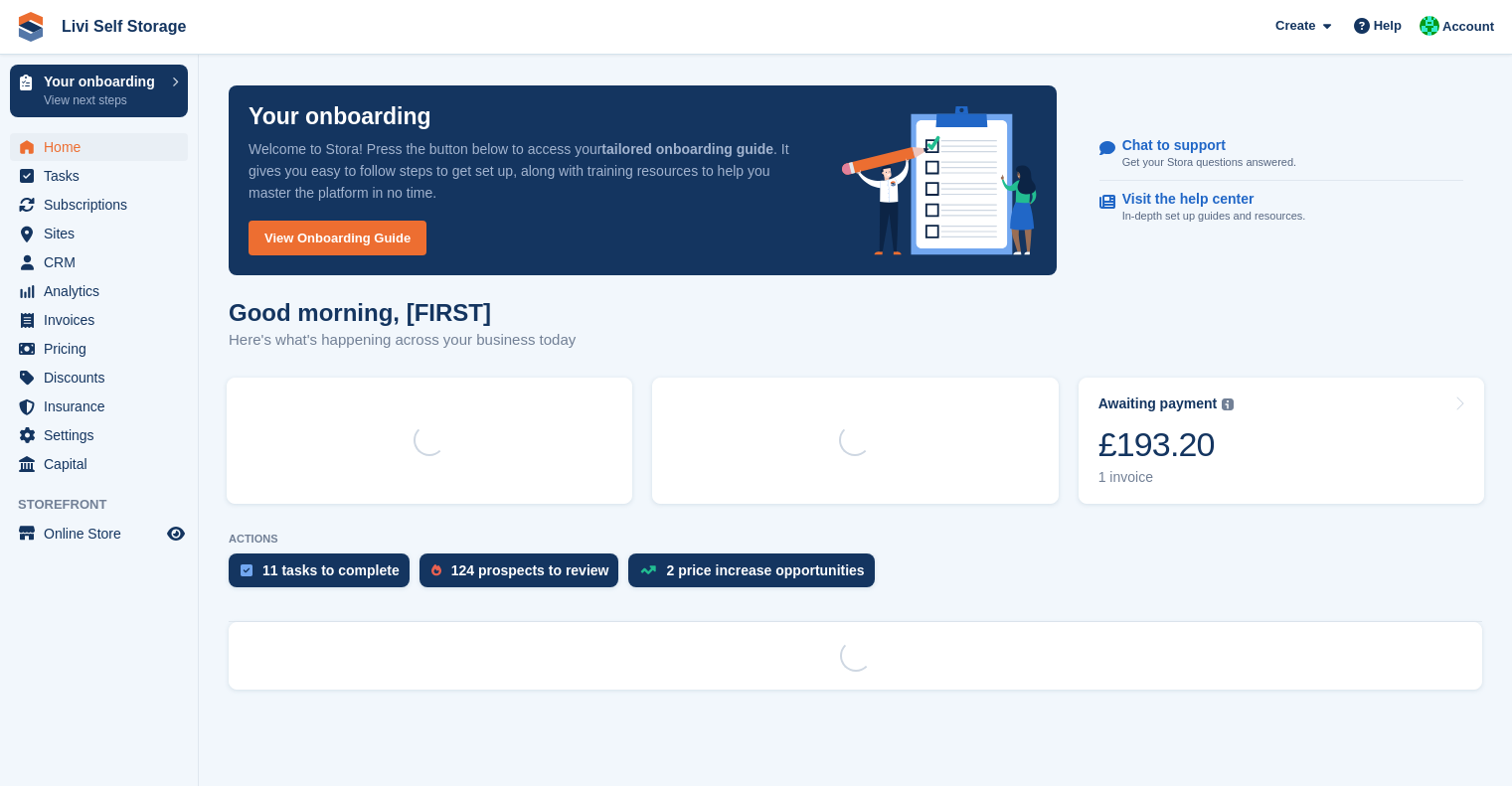scroll, scrollTop: 0, scrollLeft: 0, axis: both 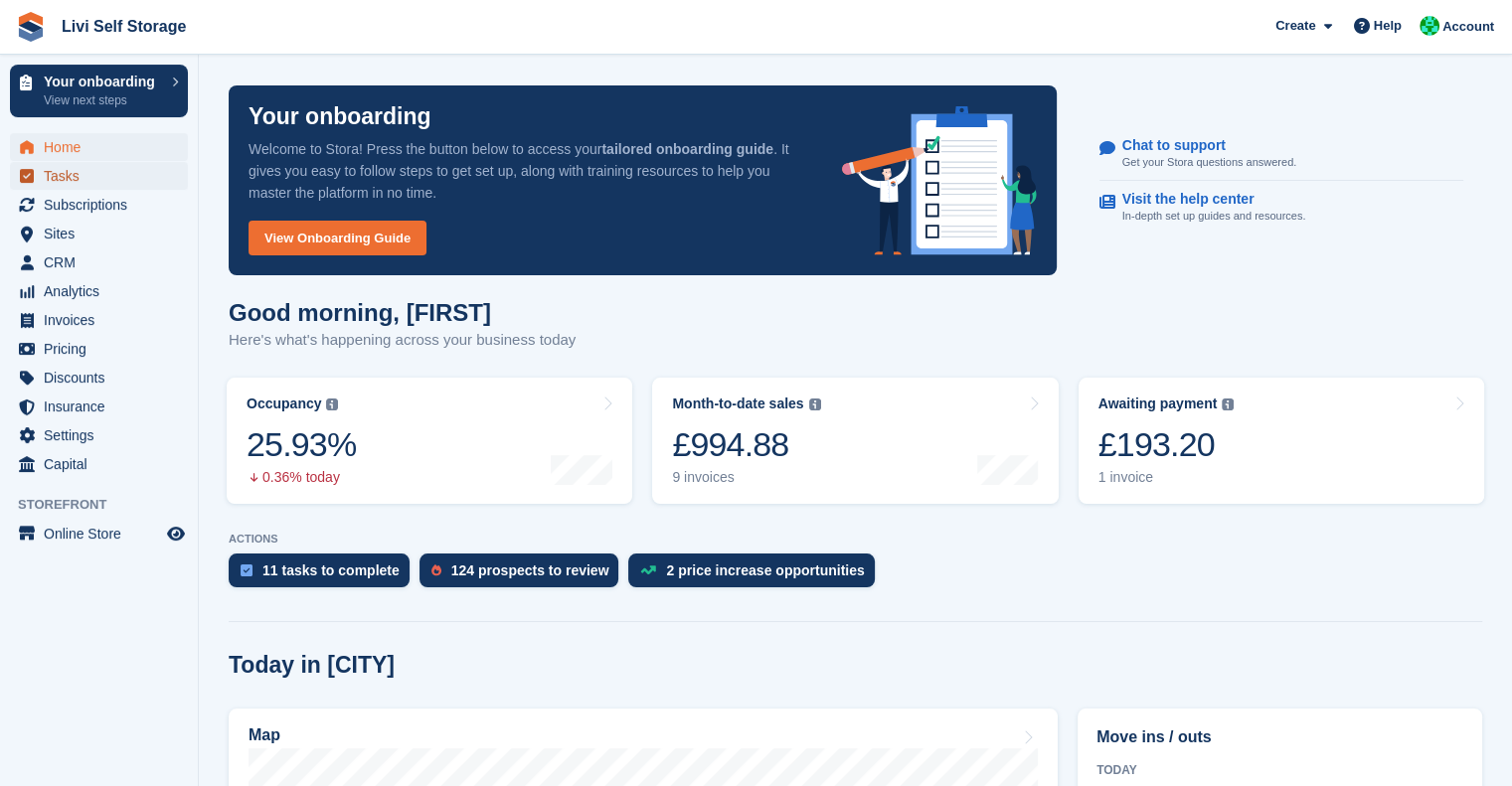 click on "Tasks" at bounding box center [103, 176] 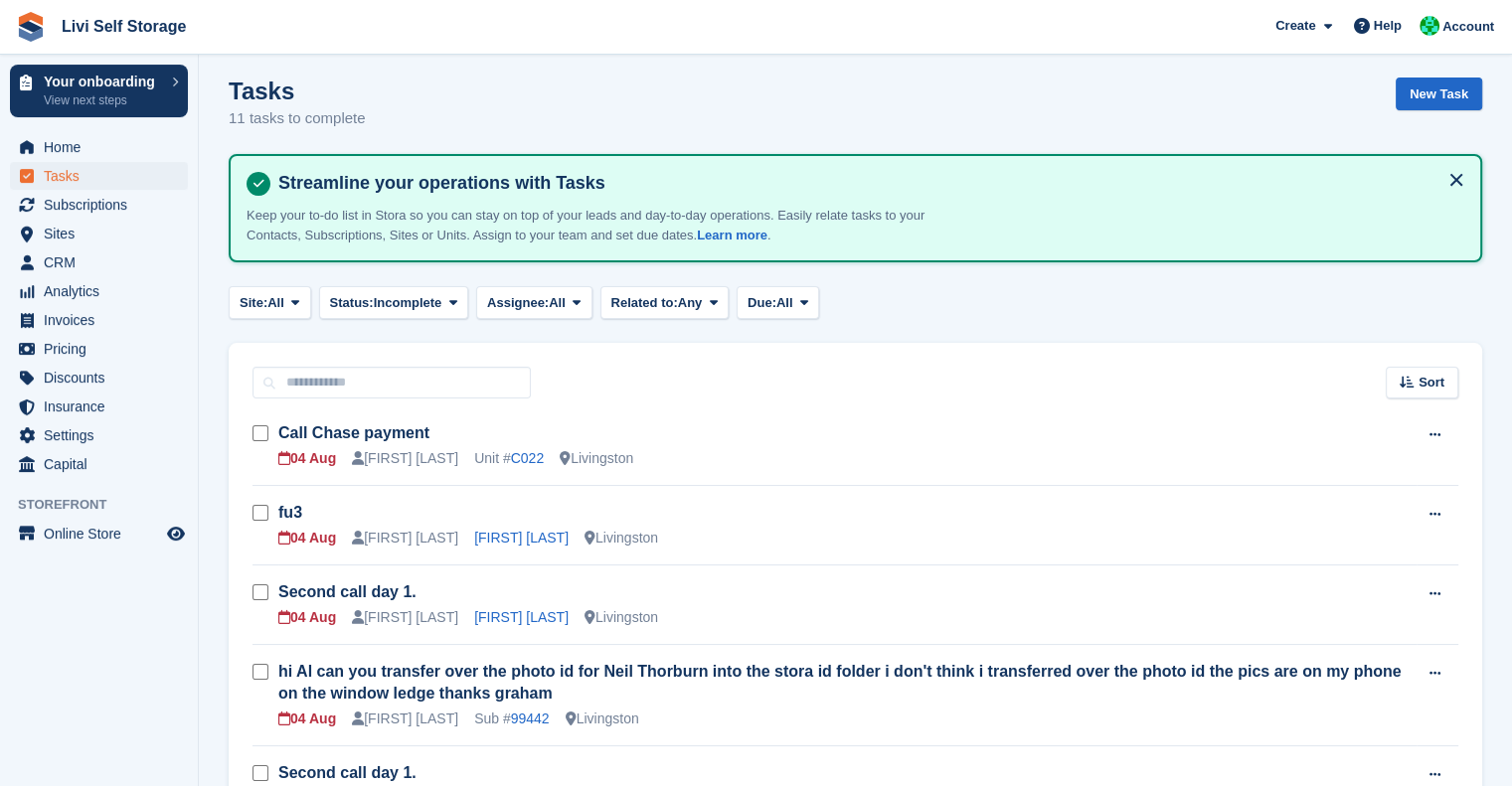 scroll, scrollTop: 0, scrollLeft: 0, axis: both 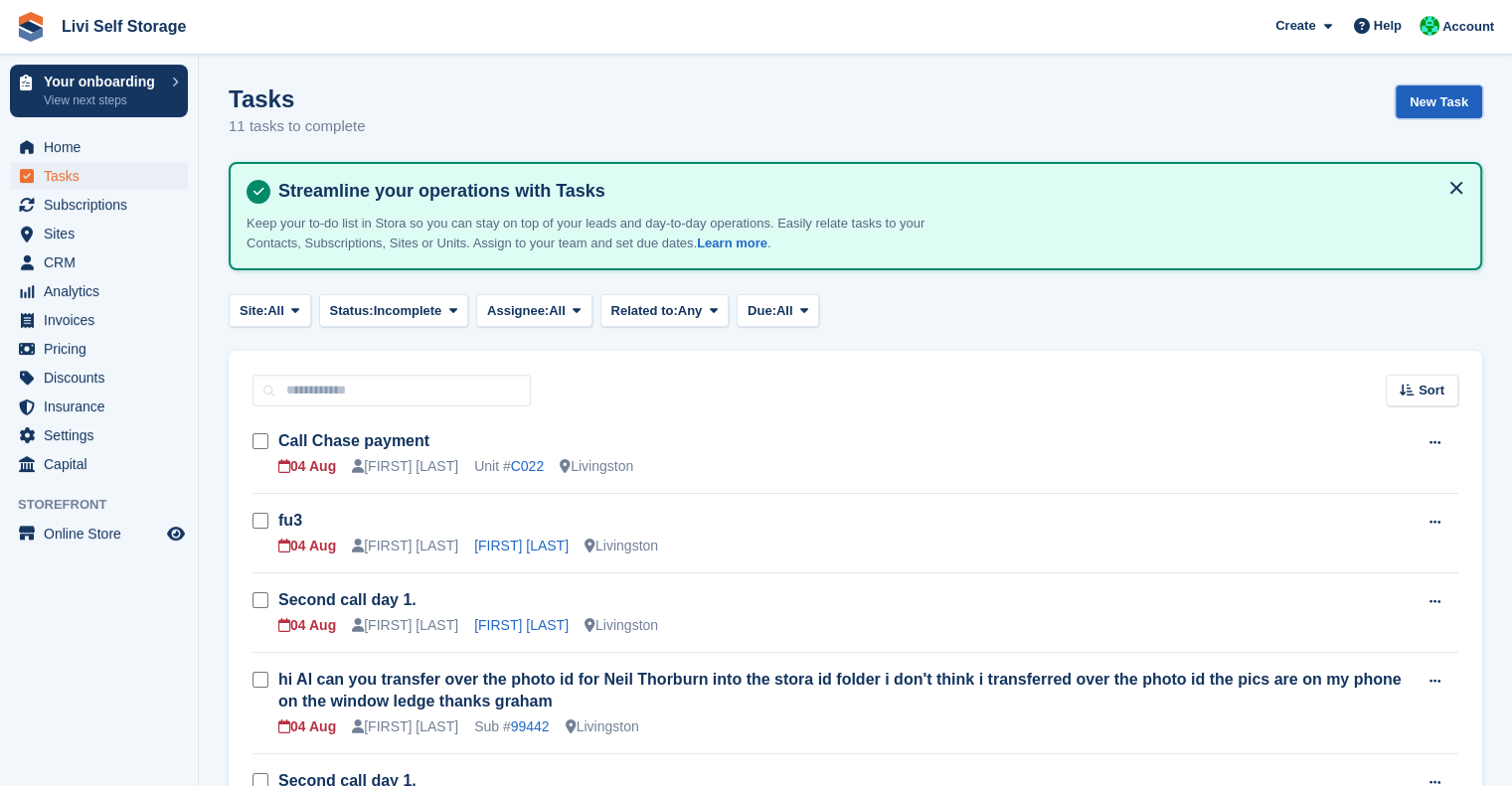 click on "New Task" at bounding box center [1438, 101] 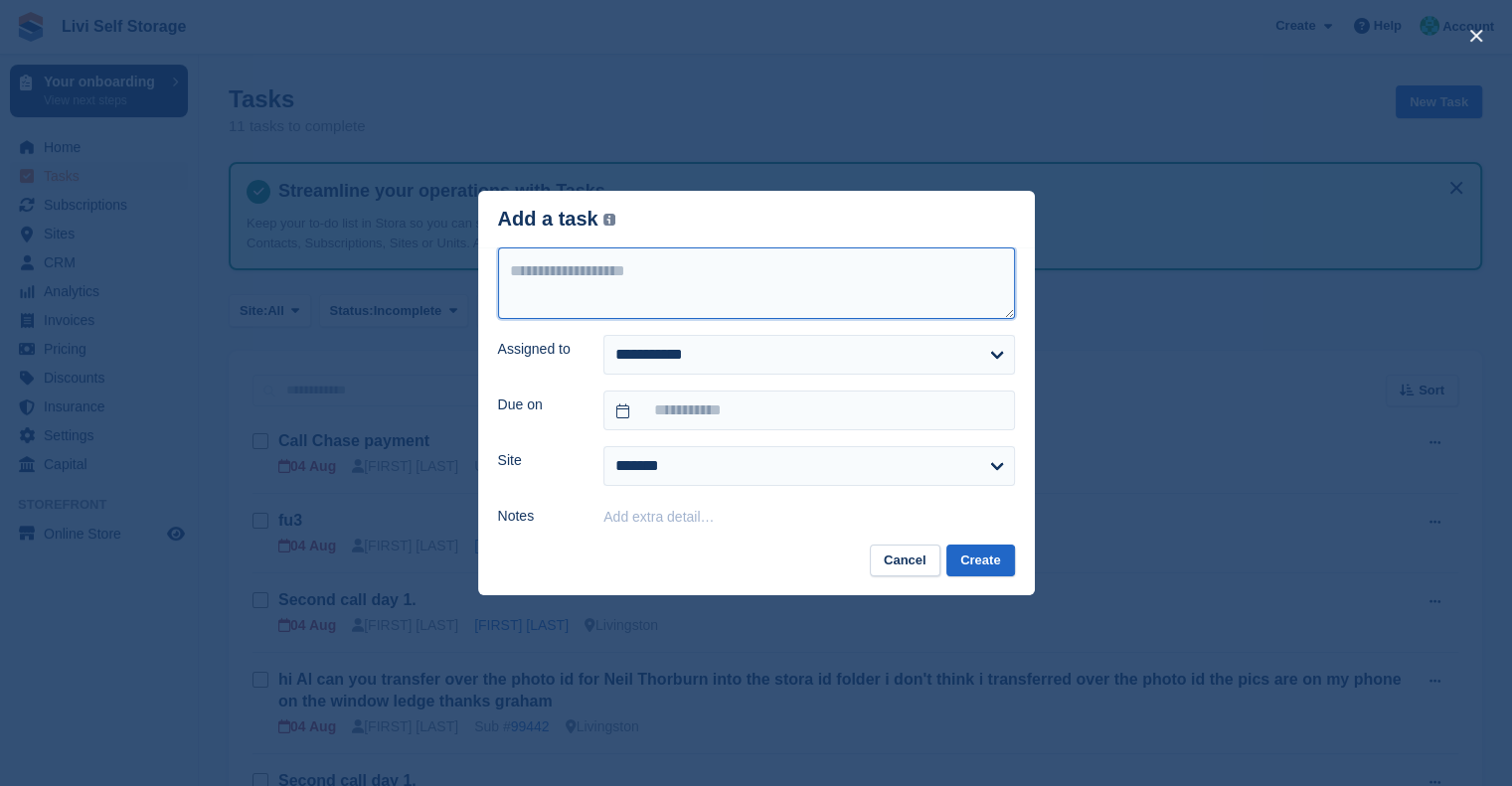 click at bounding box center [756, 283] 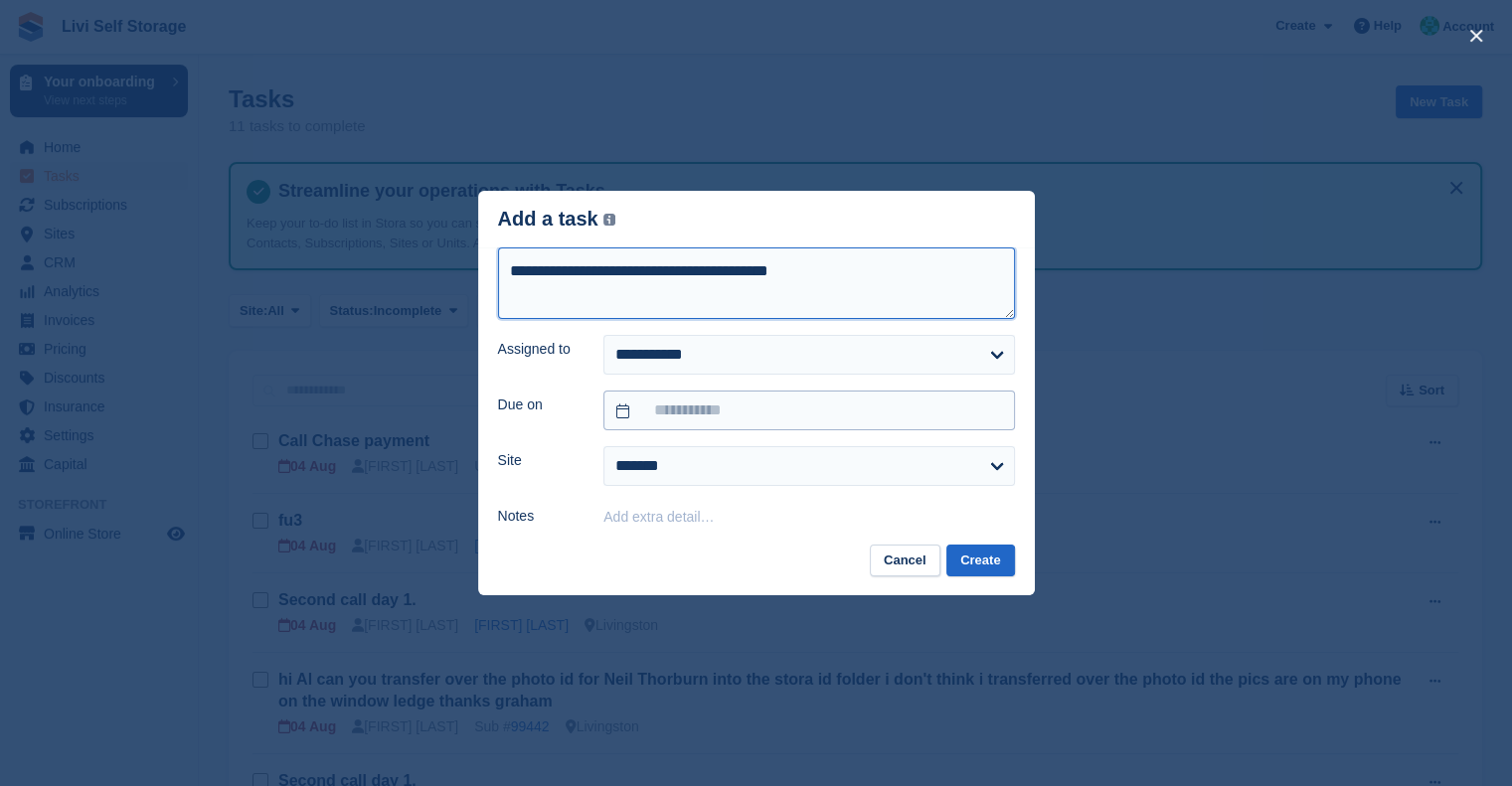 type on "**********" 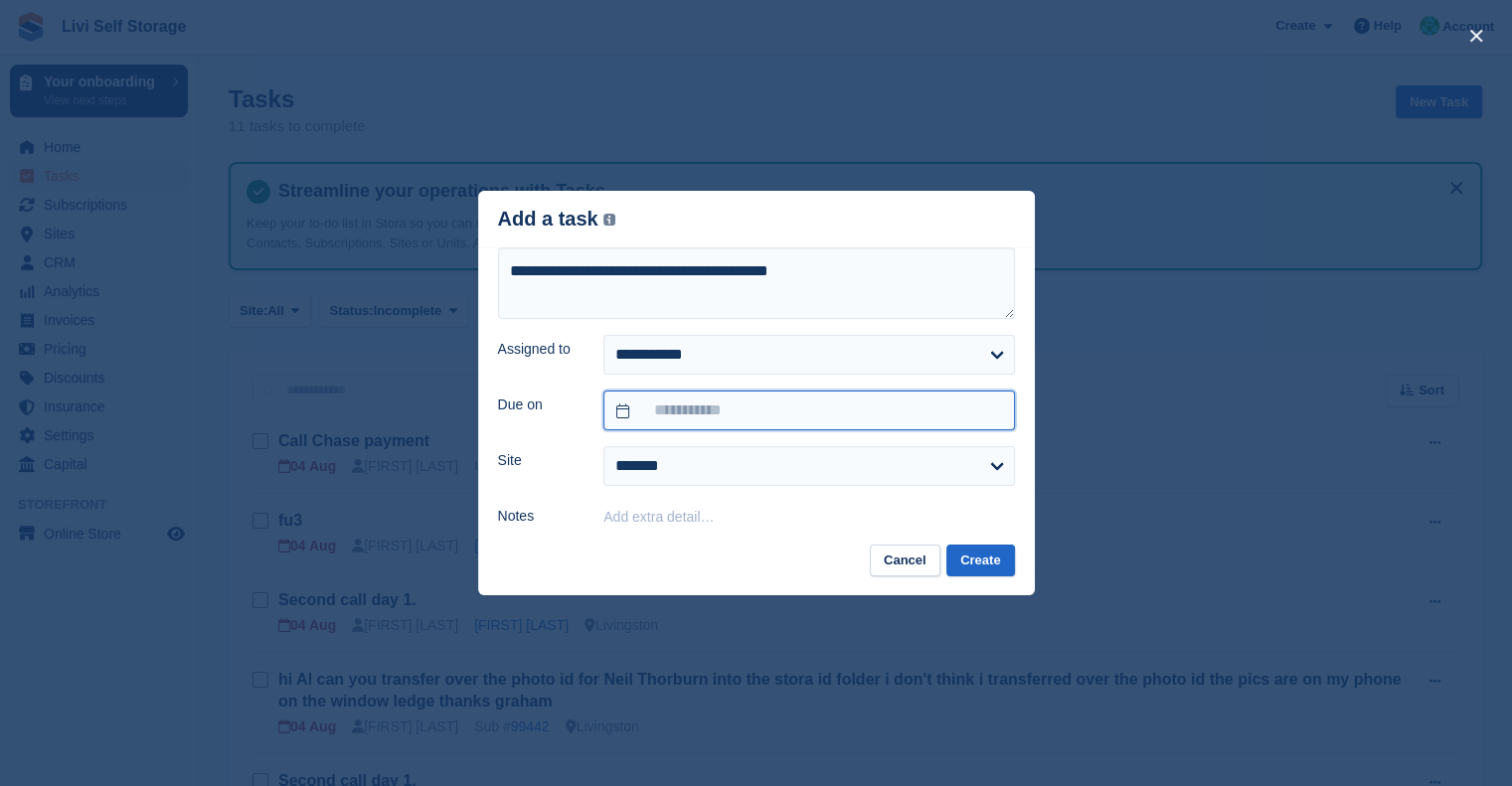 click at bounding box center [808, 410] 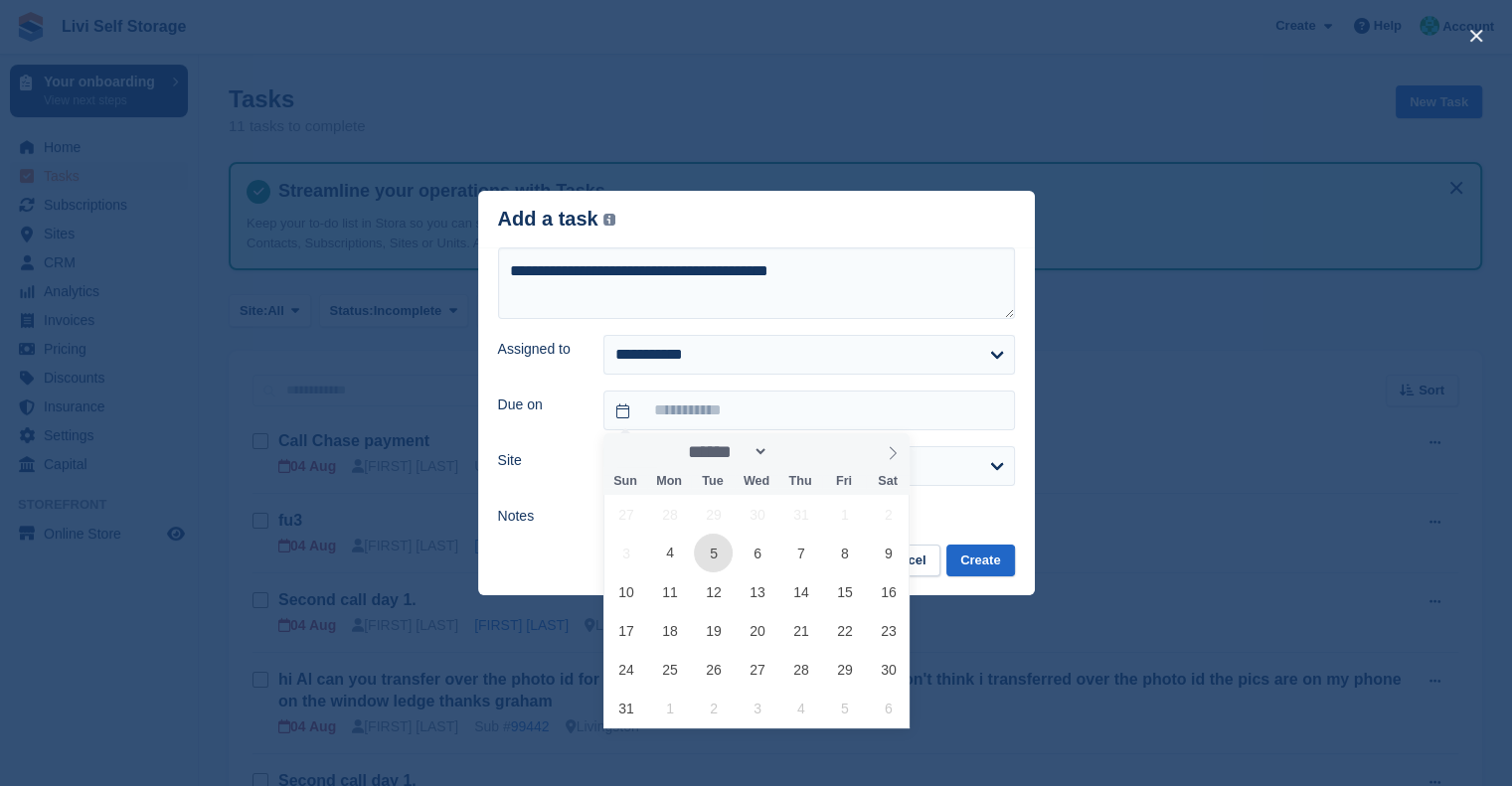 click on "5" at bounding box center (713, 552) 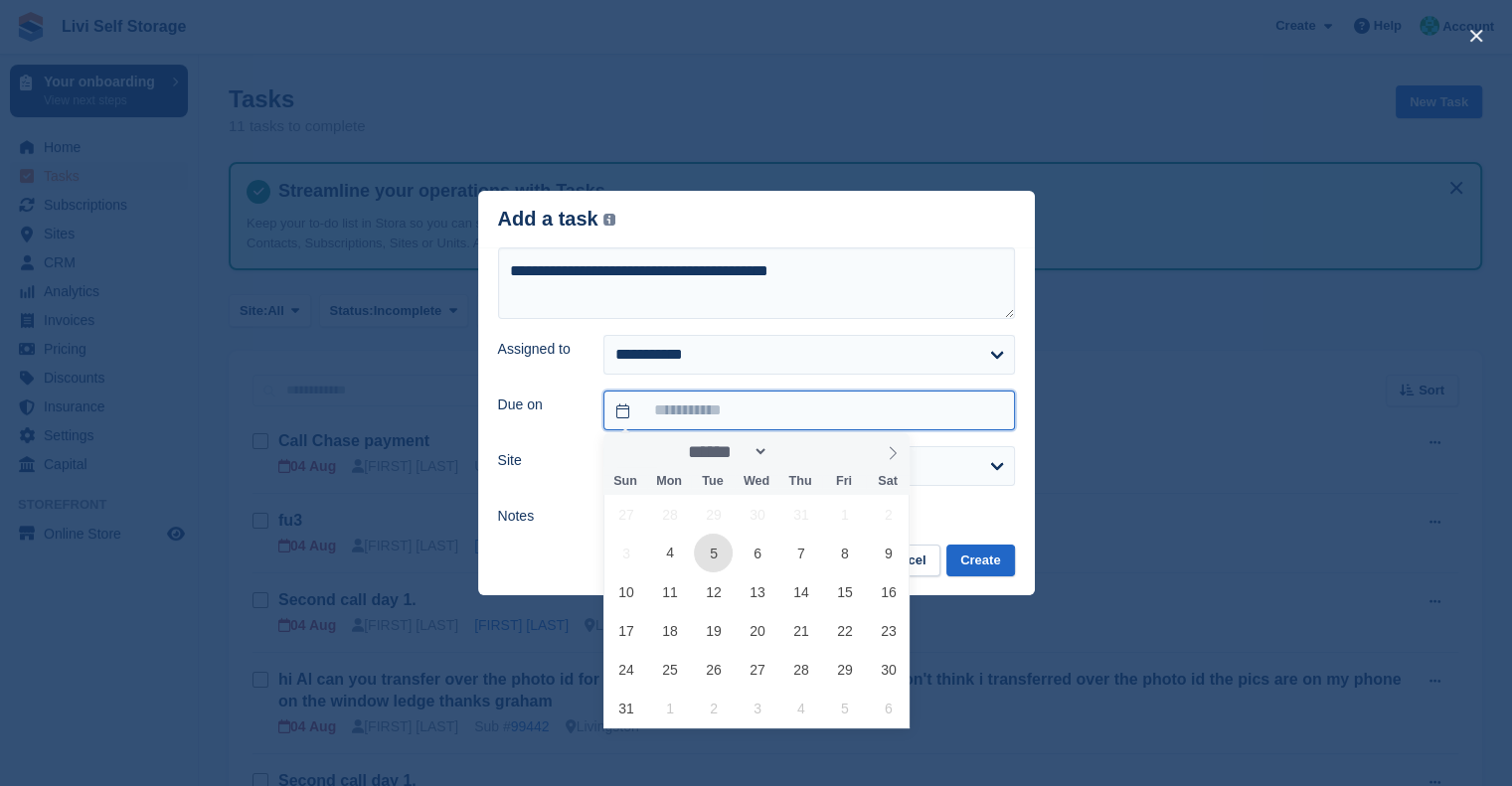 type on "**********" 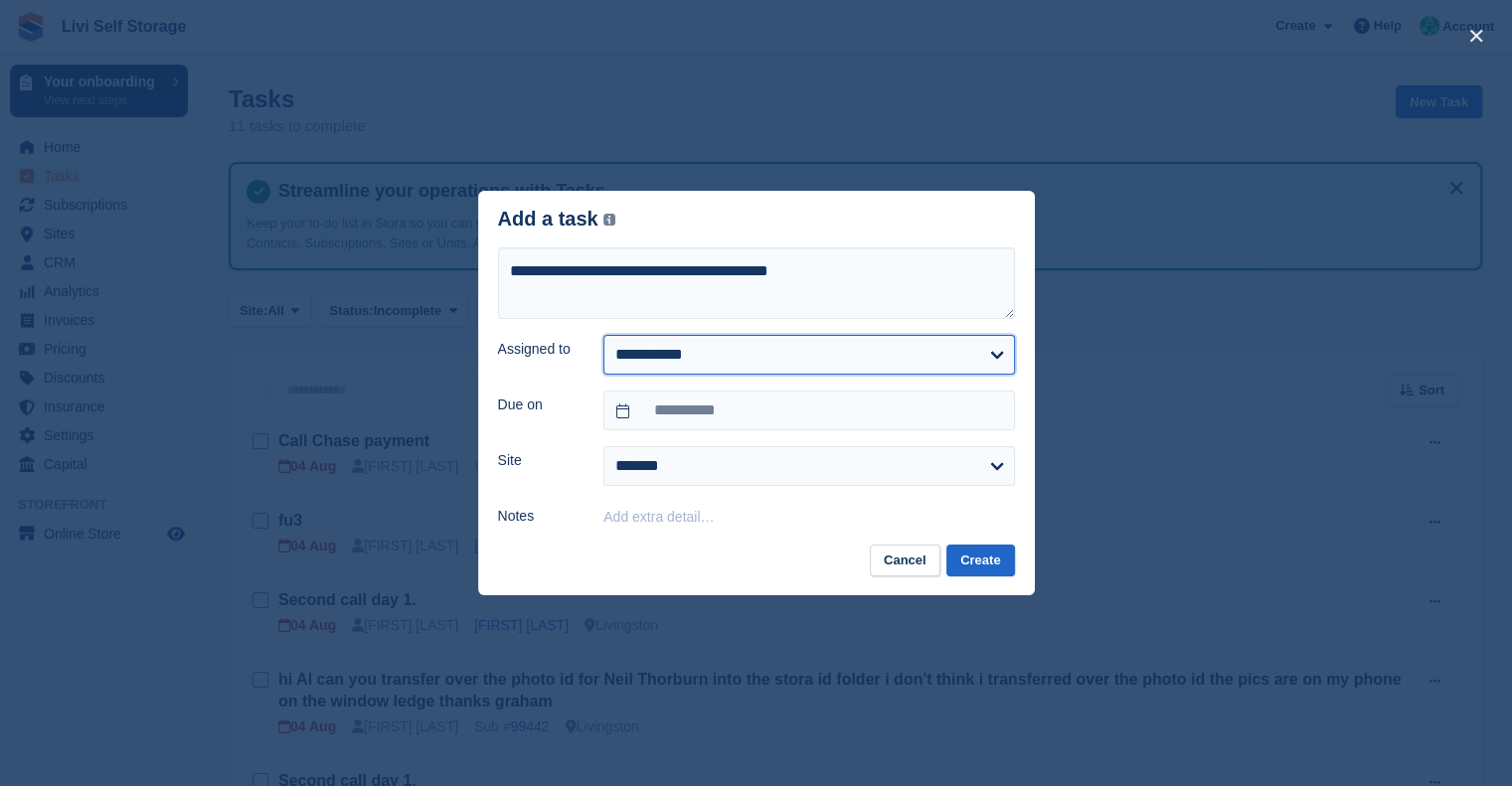 click on "**********" at bounding box center [808, 355] 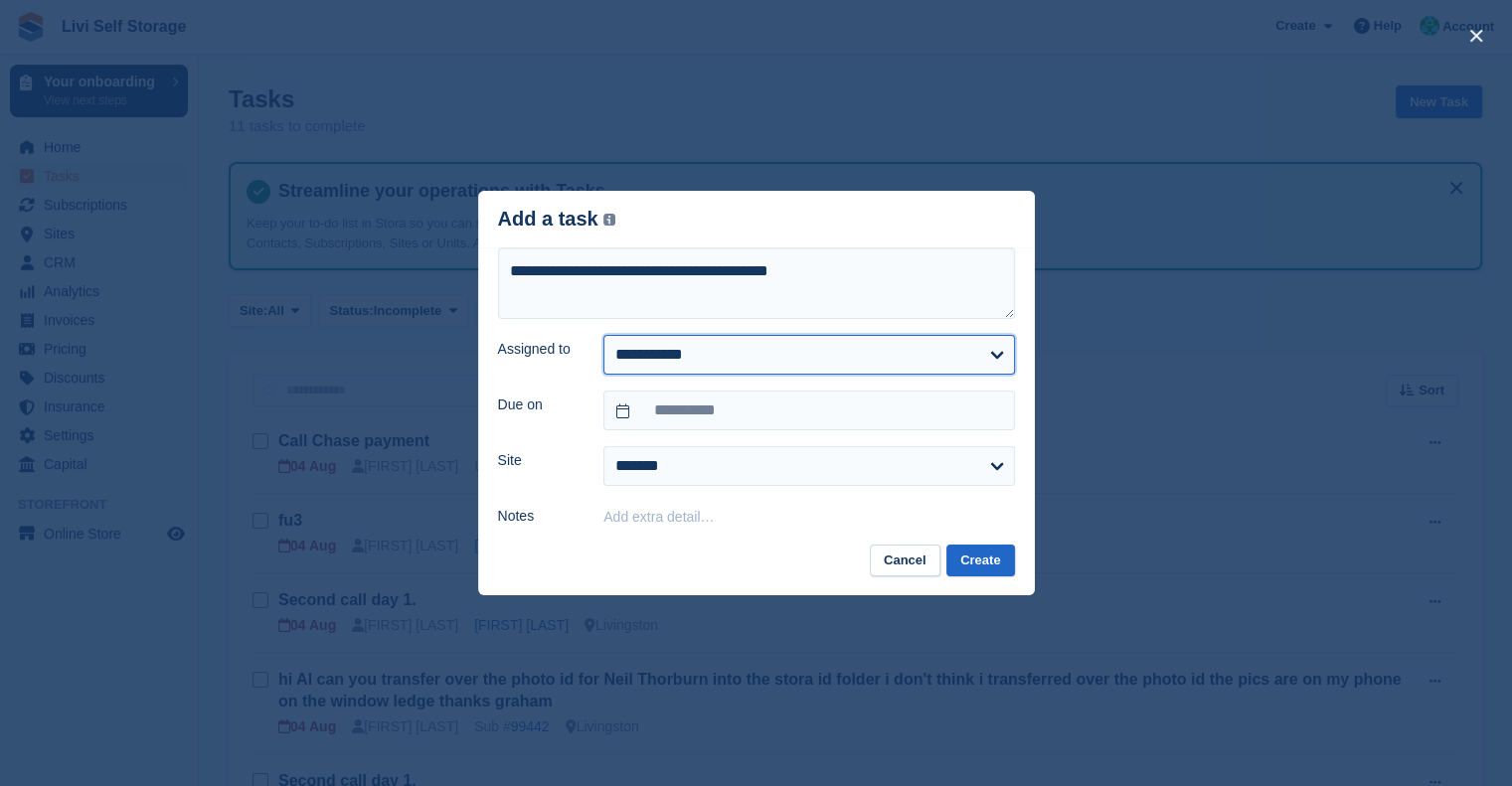 select on "****" 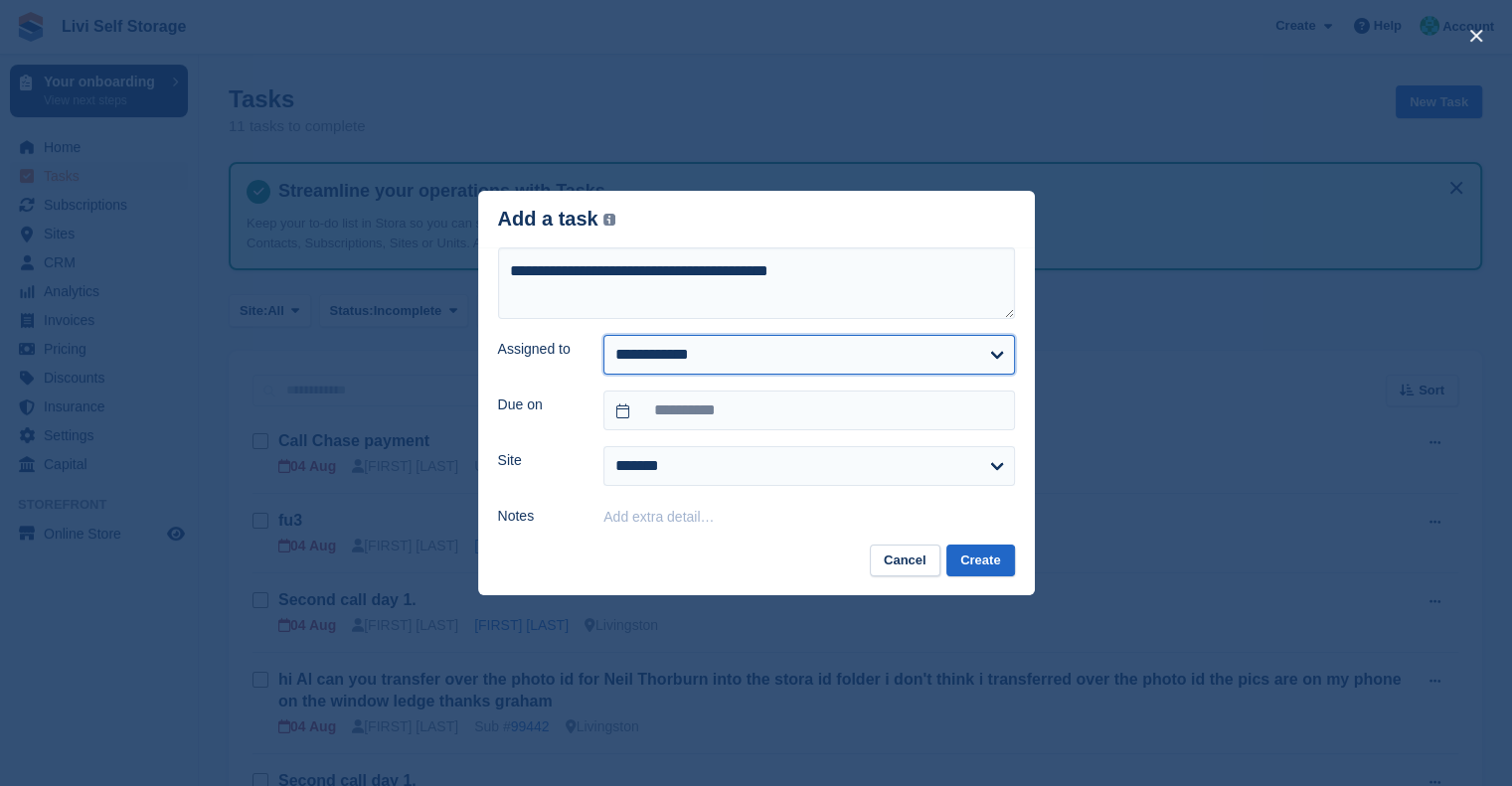 click on "**********" at bounding box center (808, 355) 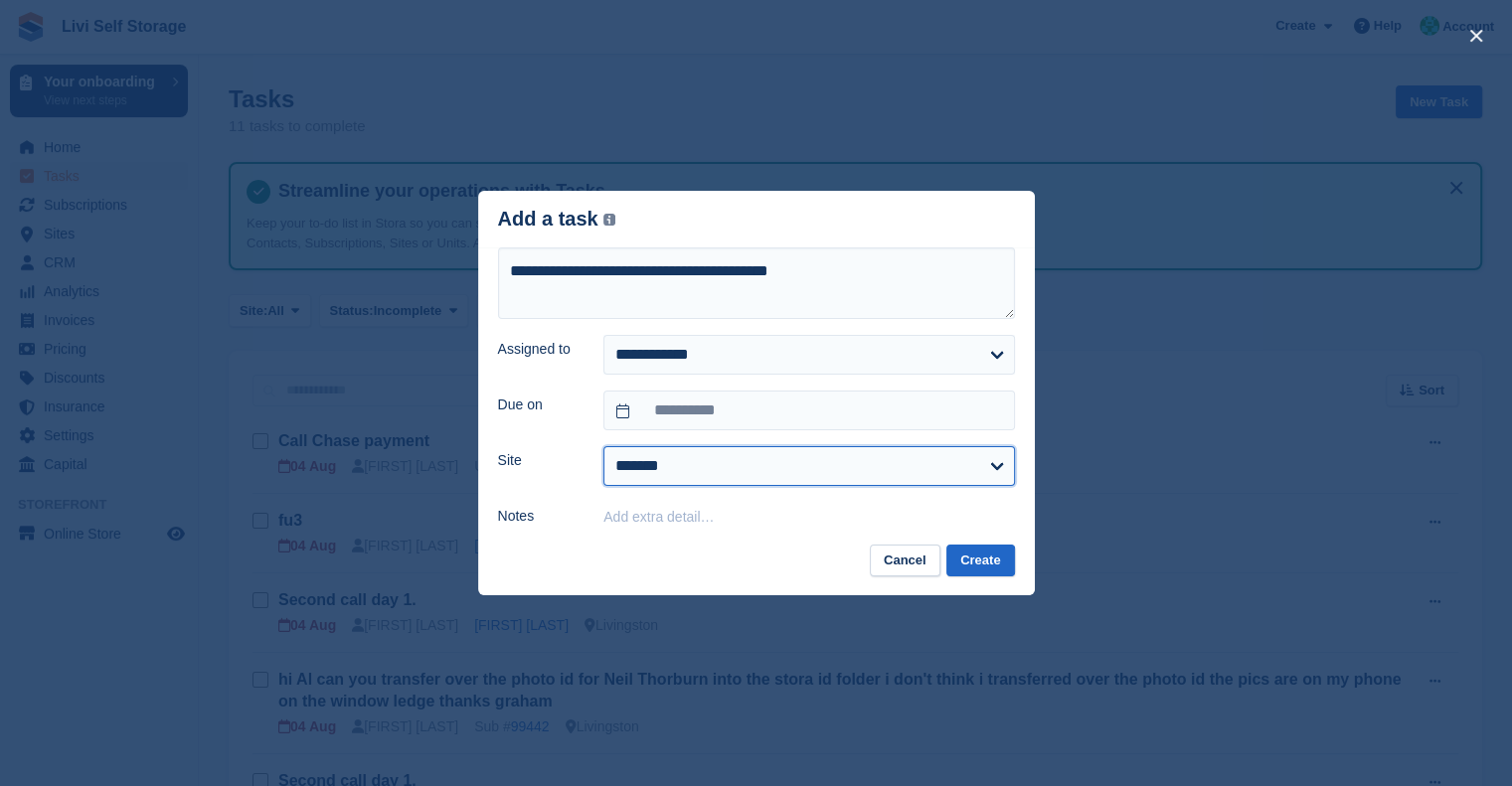 click on "**********" at bounding box center (808, 466) 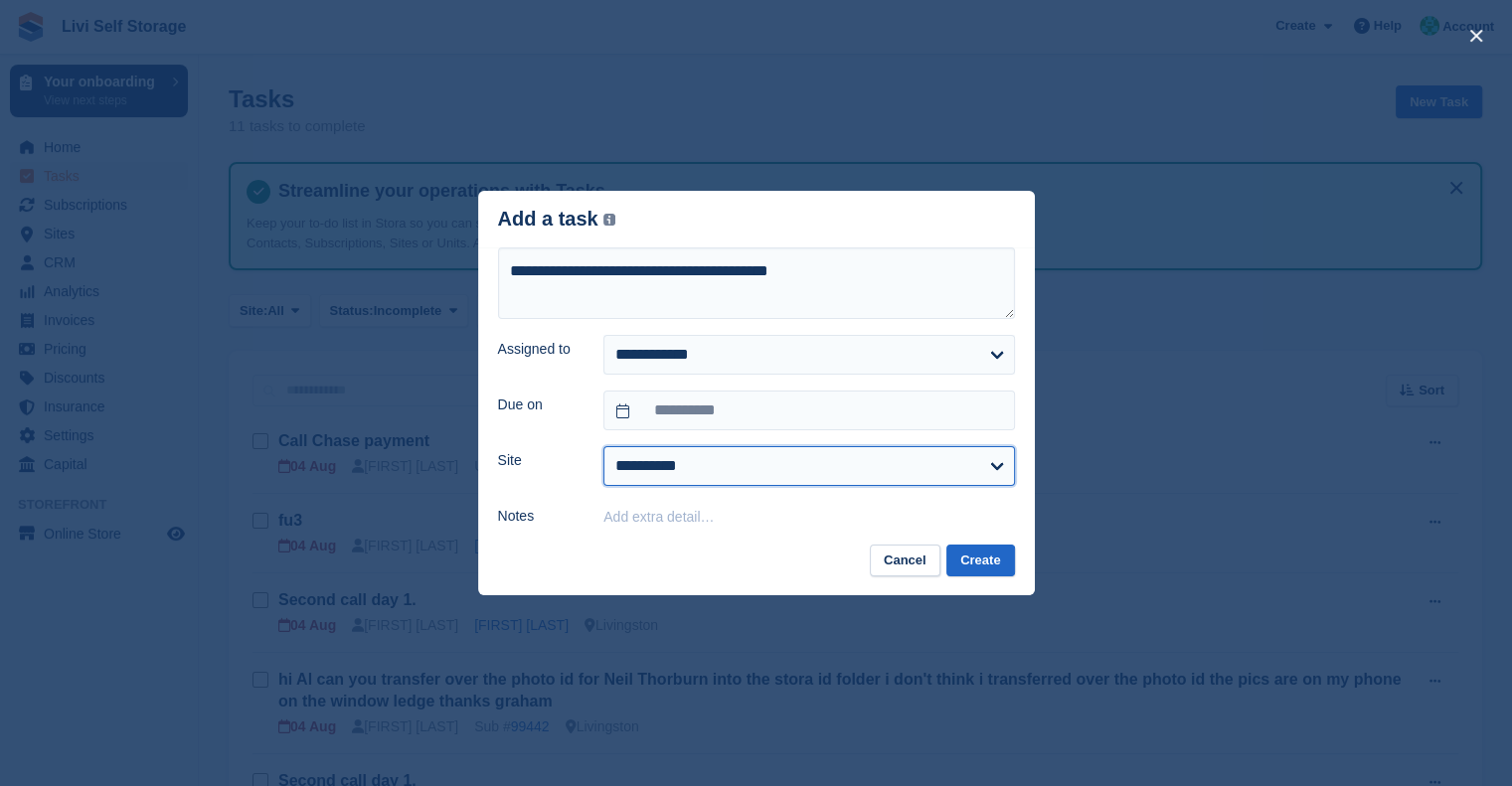 click on "**********" at bounding box center [808, 466] 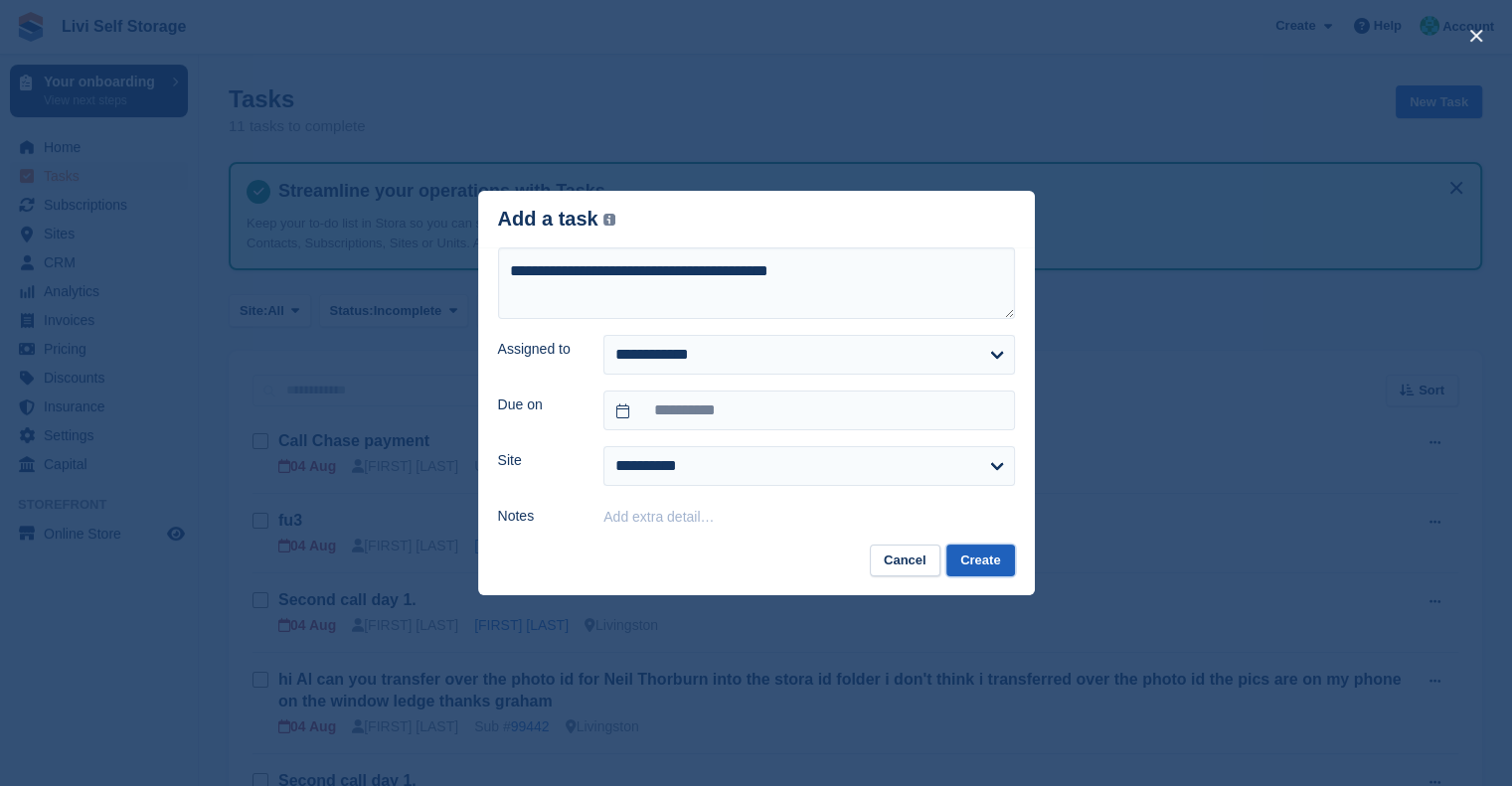 click on "Create" at bounding box center (980, 560) 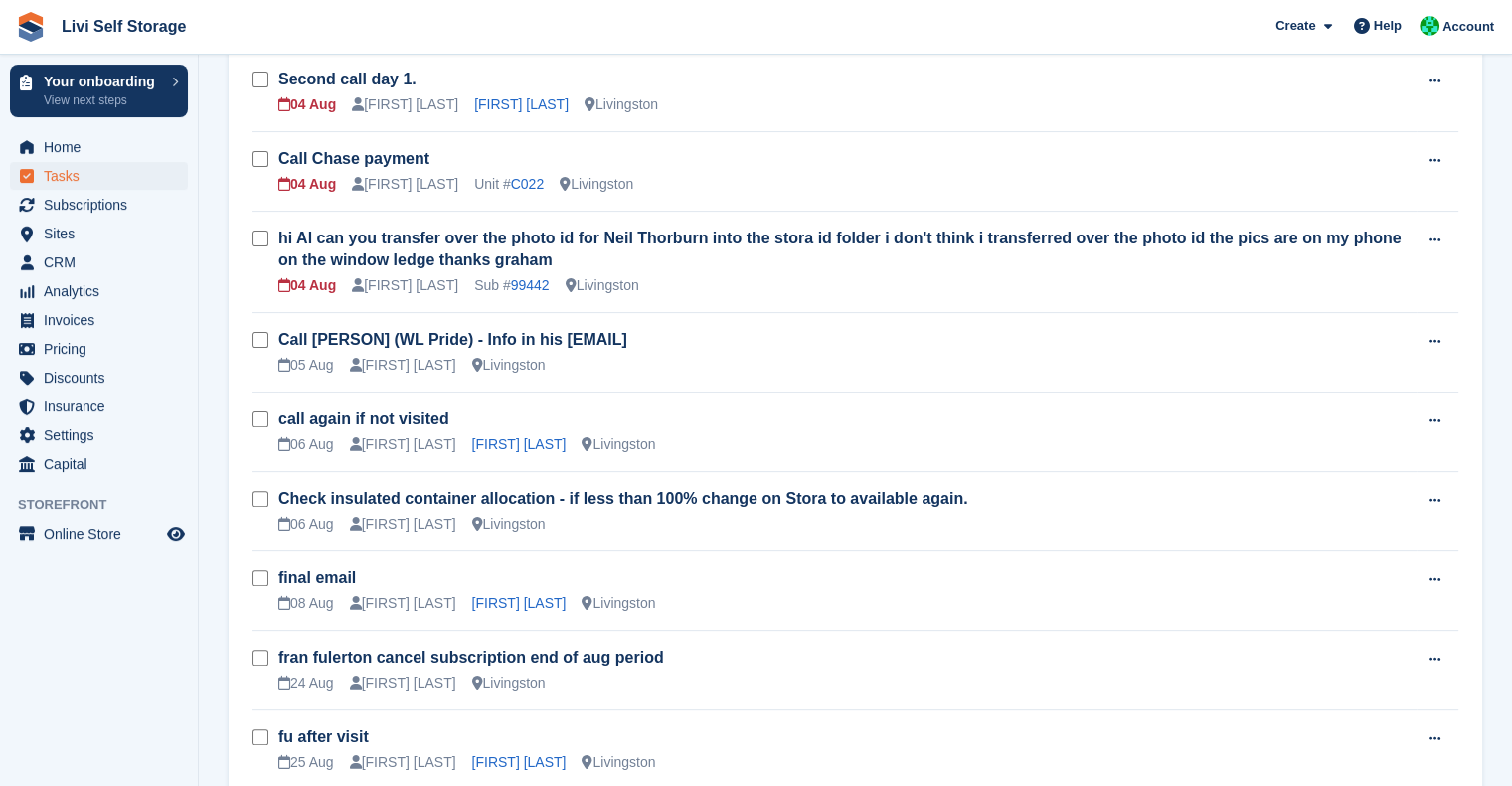 scroll, scrollTop: 531, scrollLeft: 0, axis: vertical 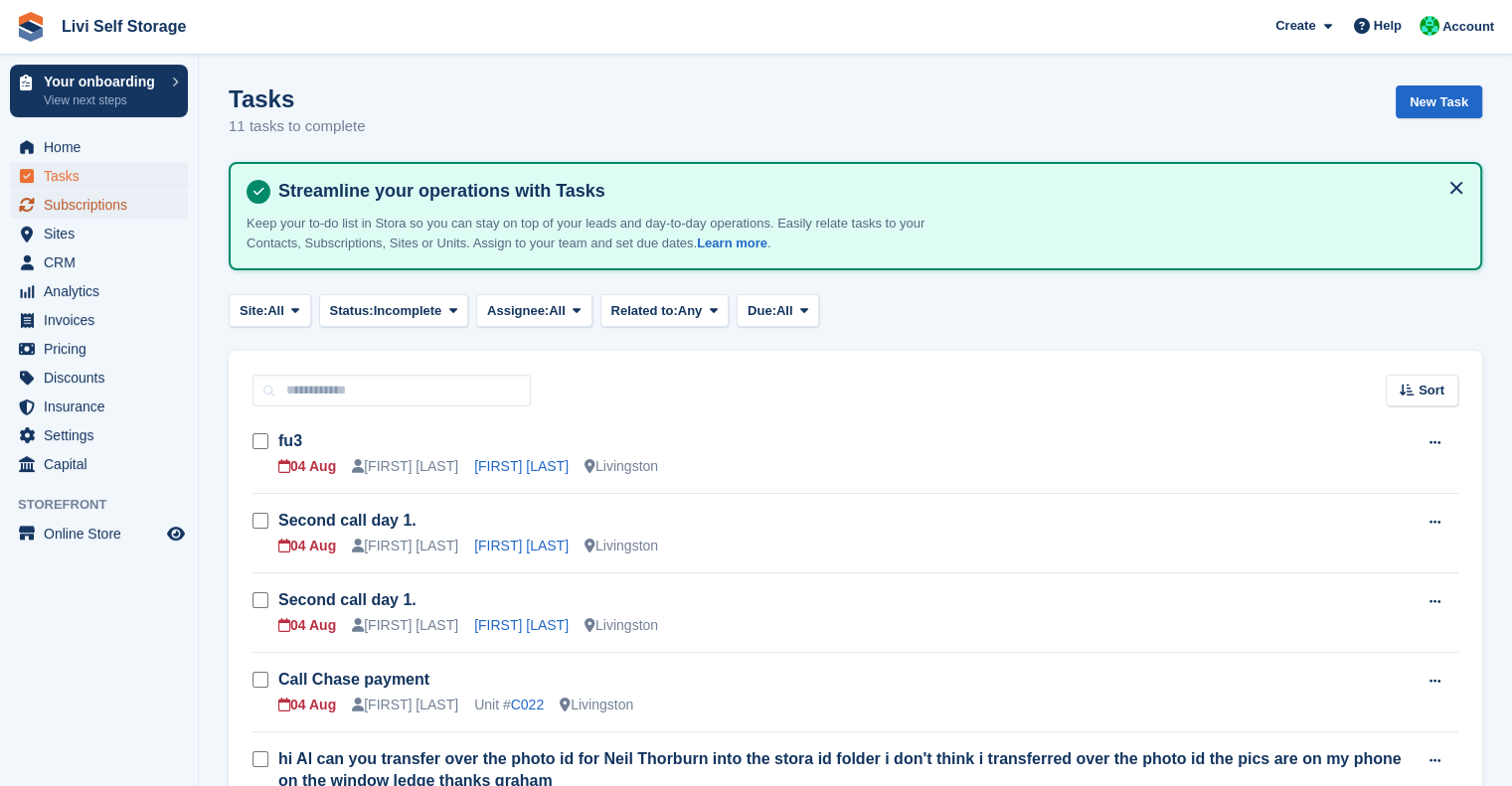click on "Subscriptions" at bounding box center [103, 205] 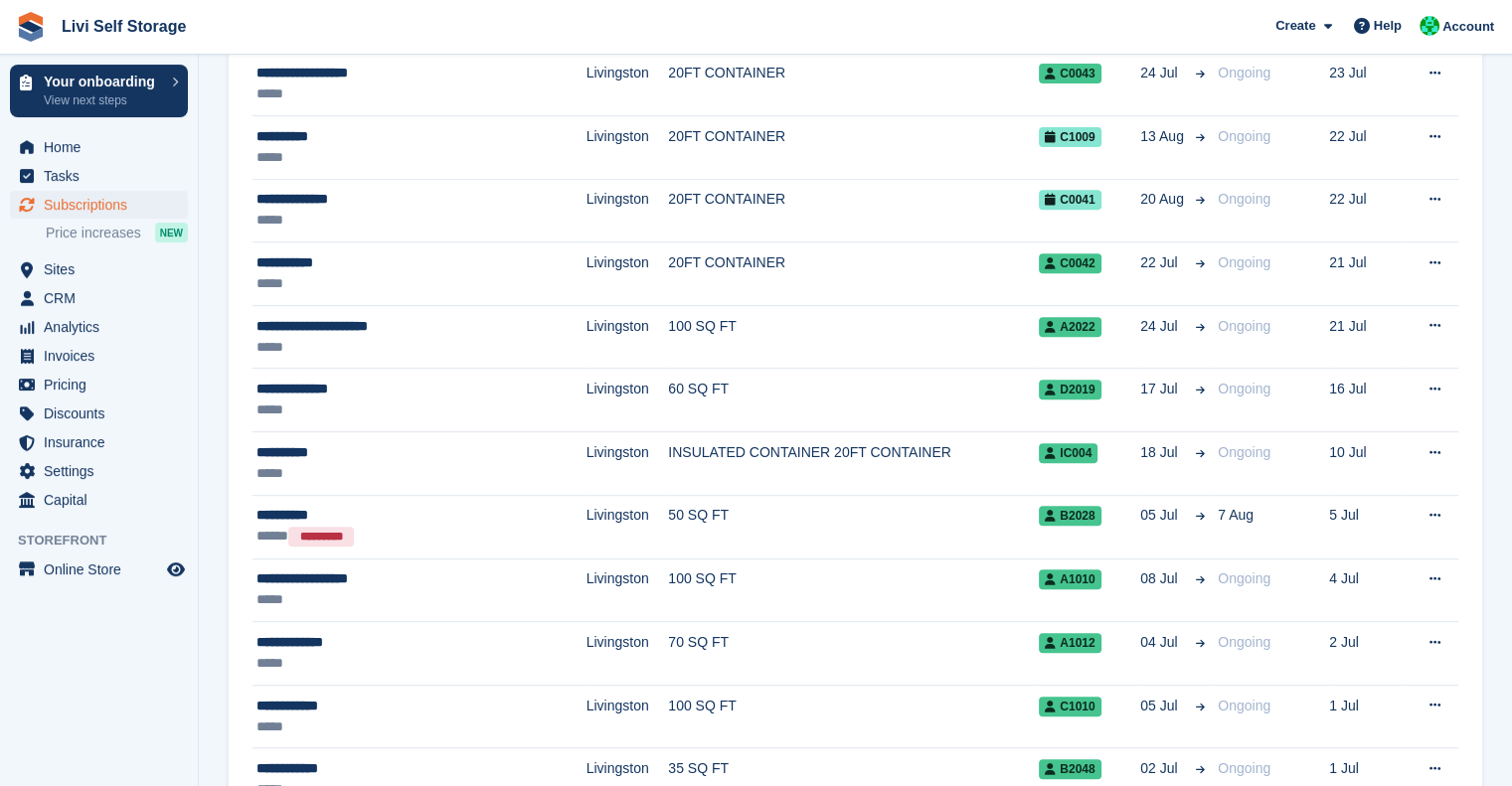 scroll, scrollTop: 787, scrollLeft: 0, axis: vertical 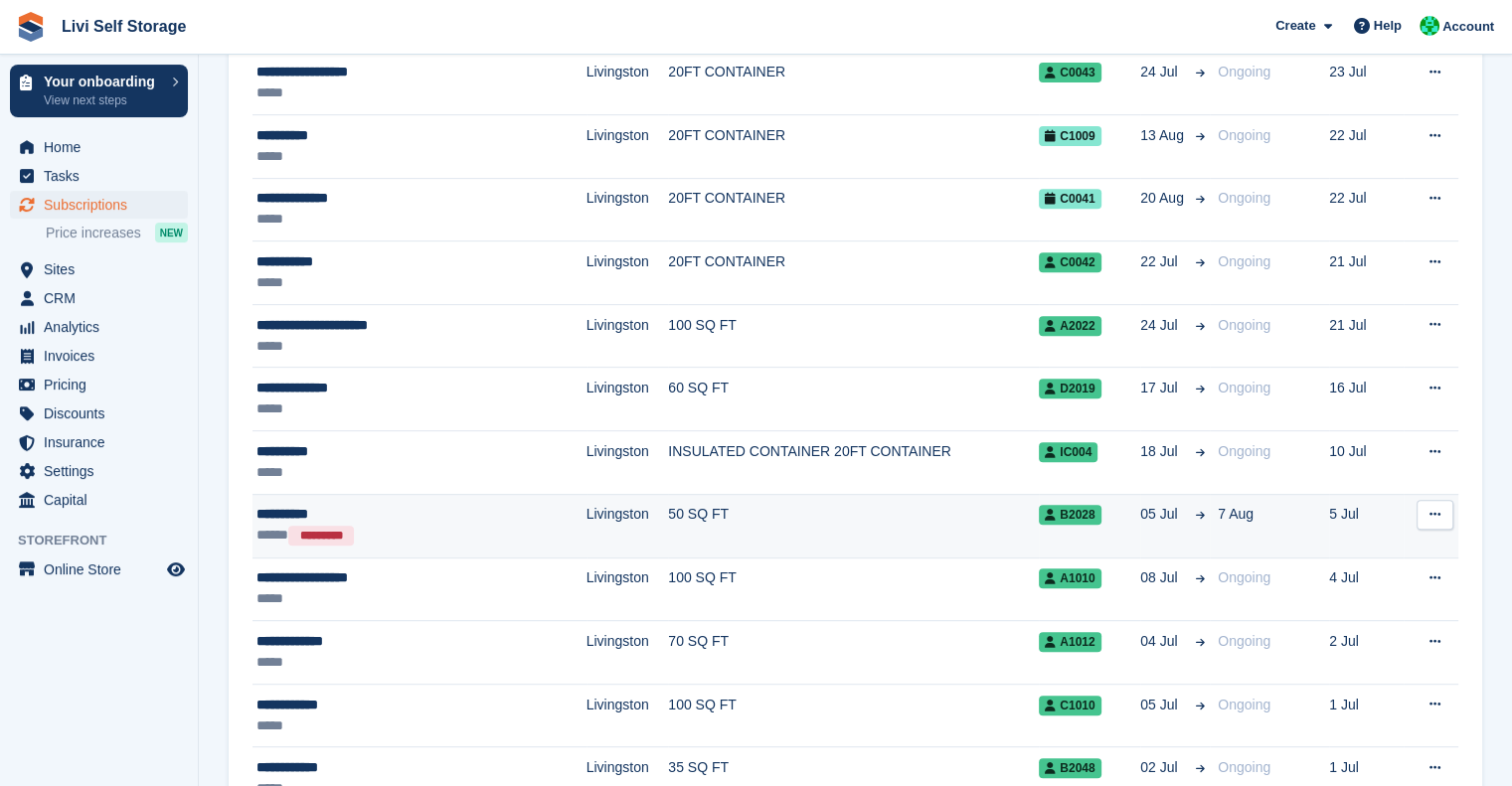 click on "**********" at bounding box center [382, 514] 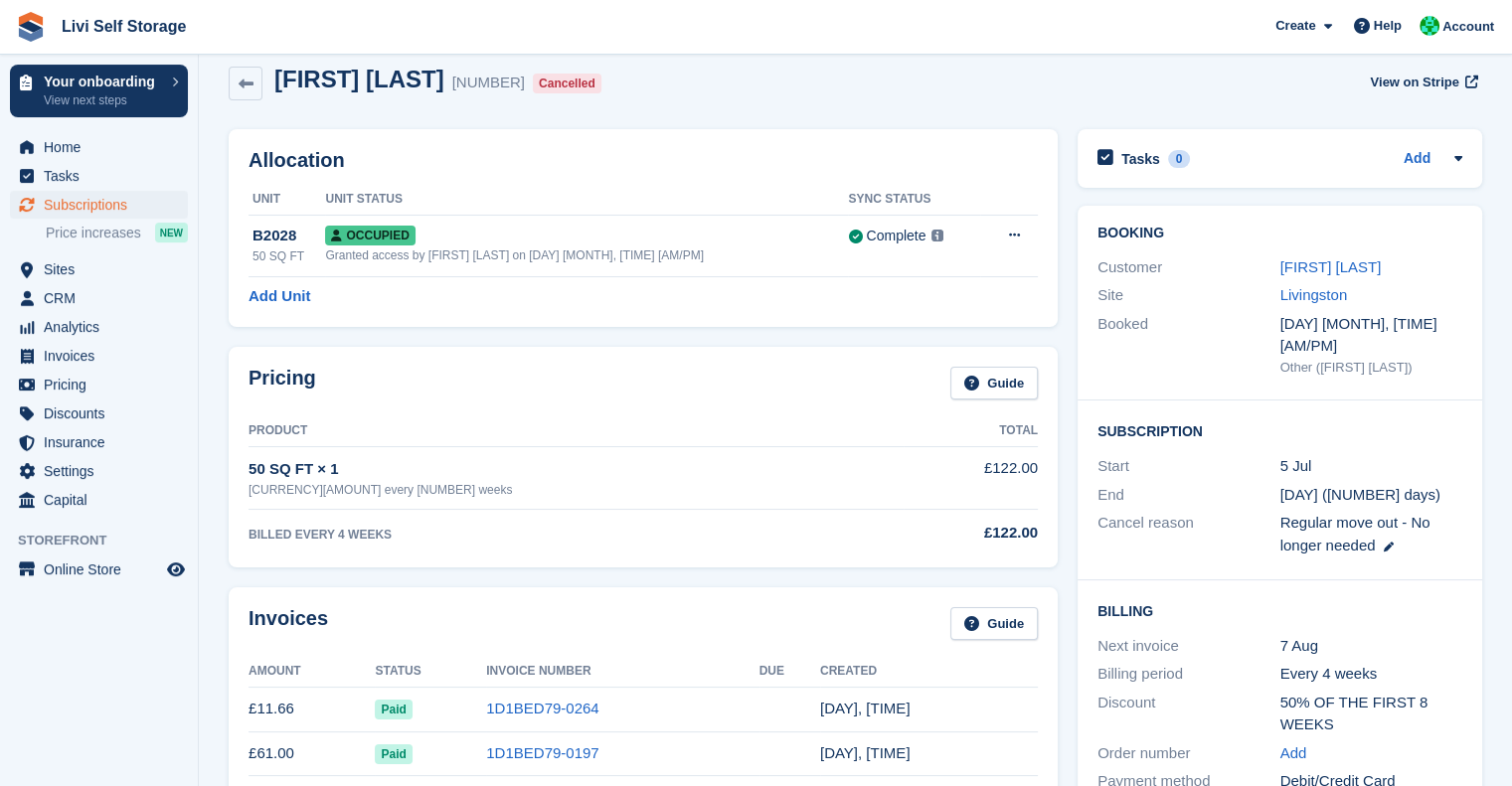 scroll, scrollTop: 0, scrollLeft: 0, axis: both 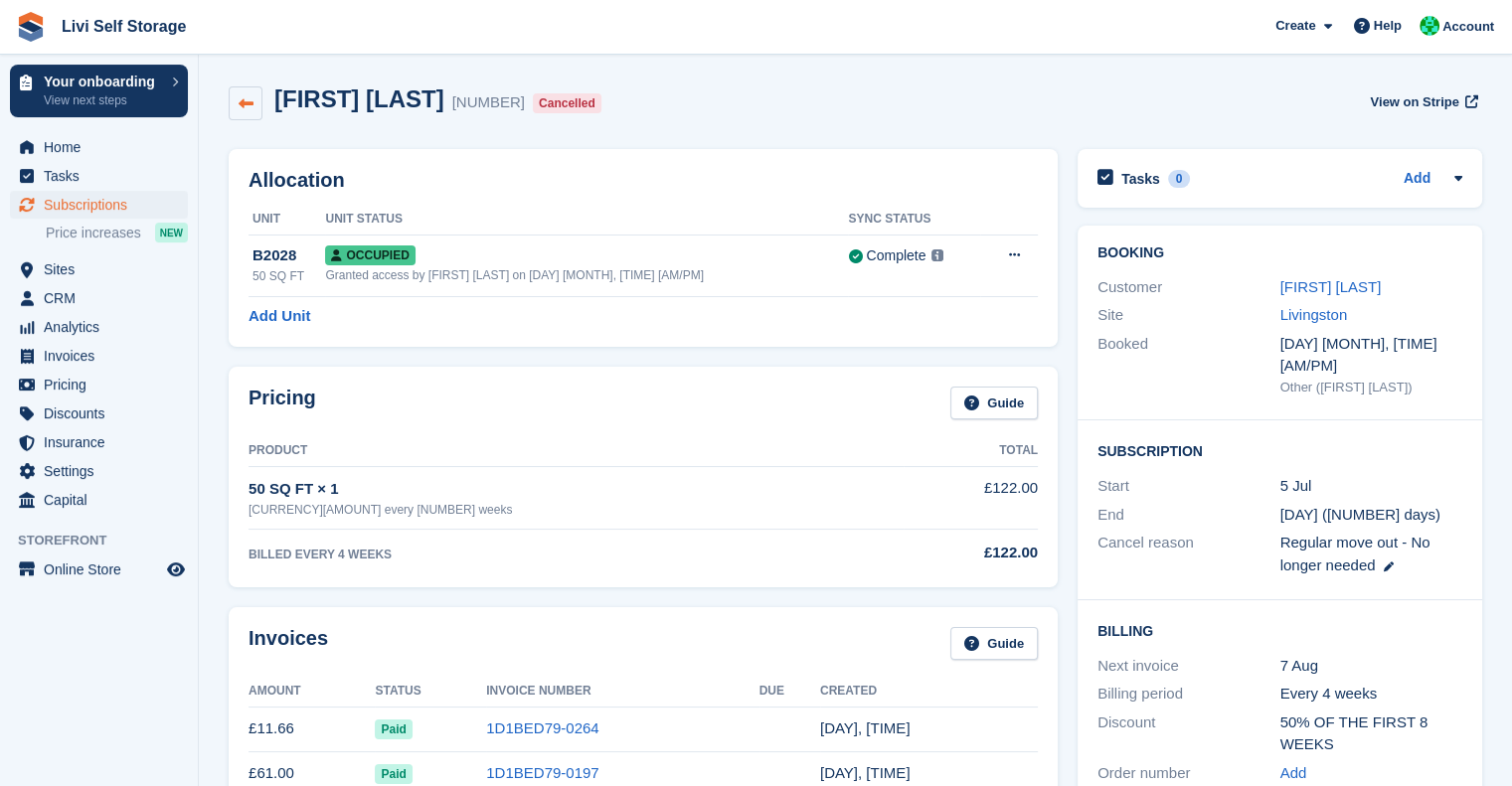 click at bounding box center [246, 103] 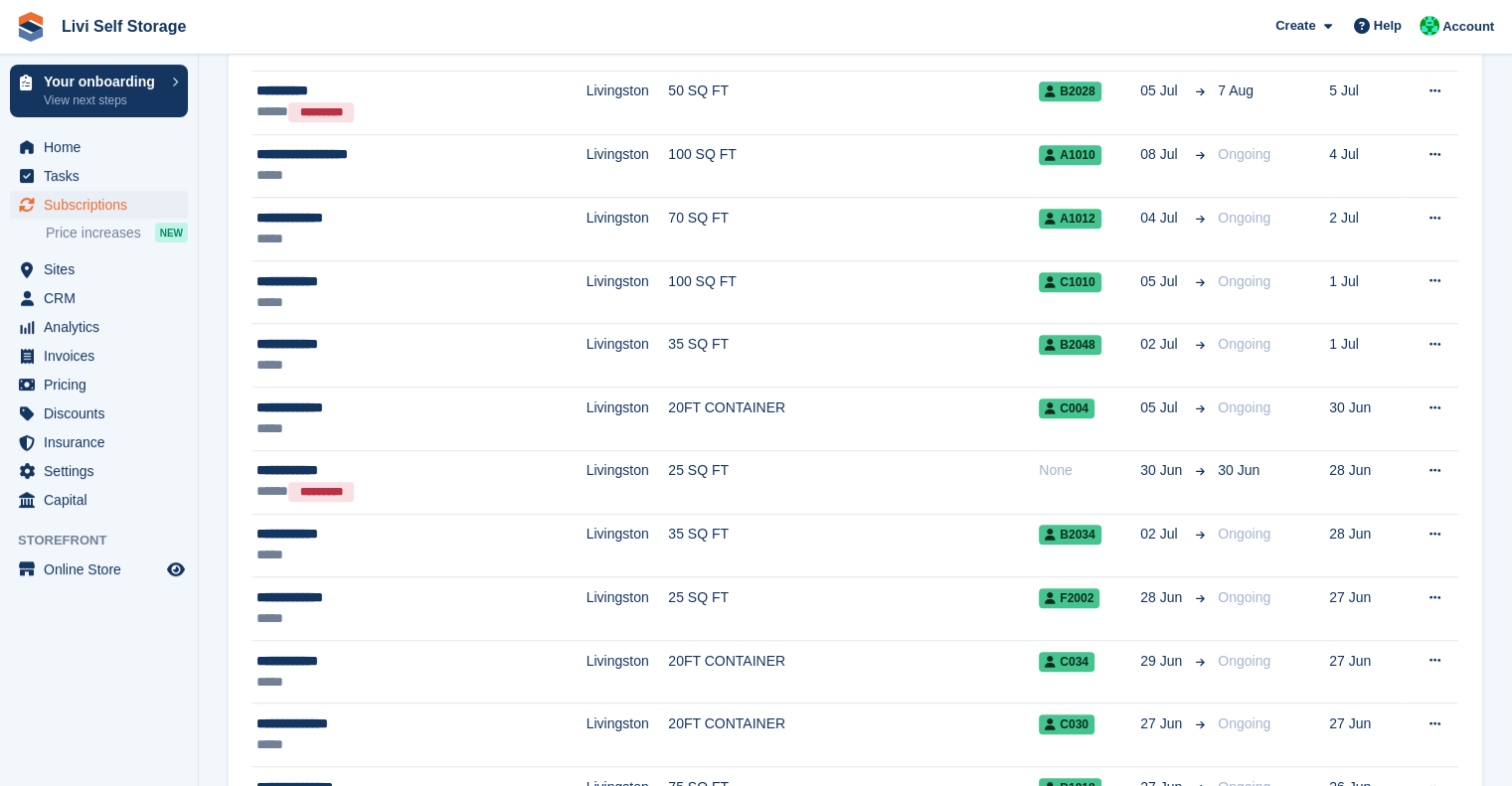 scroll, scrollTop: 1228, scrollLeft: 0, axis: vertical 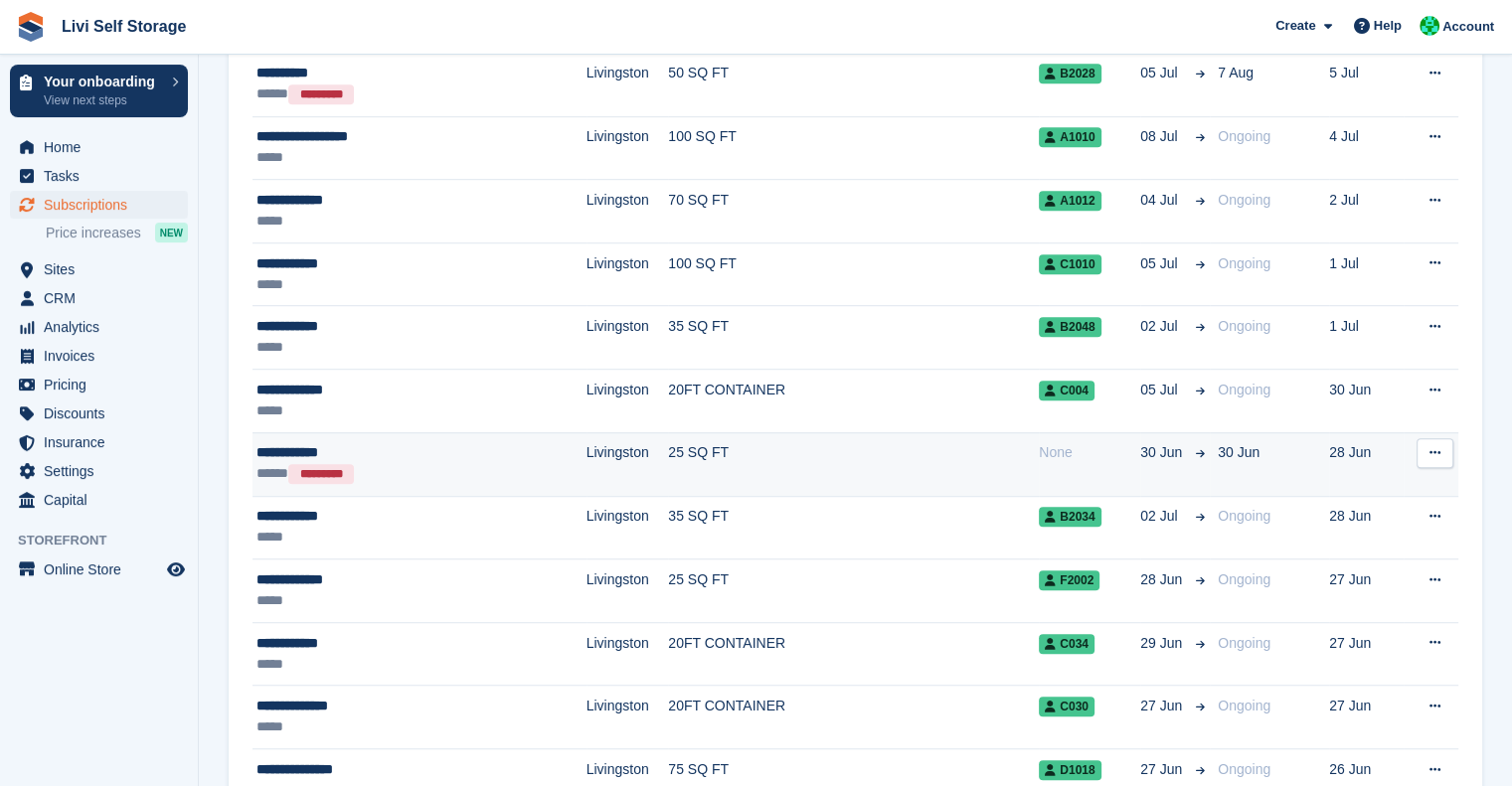 click on "***** *********" at bounding box center (382, 473) 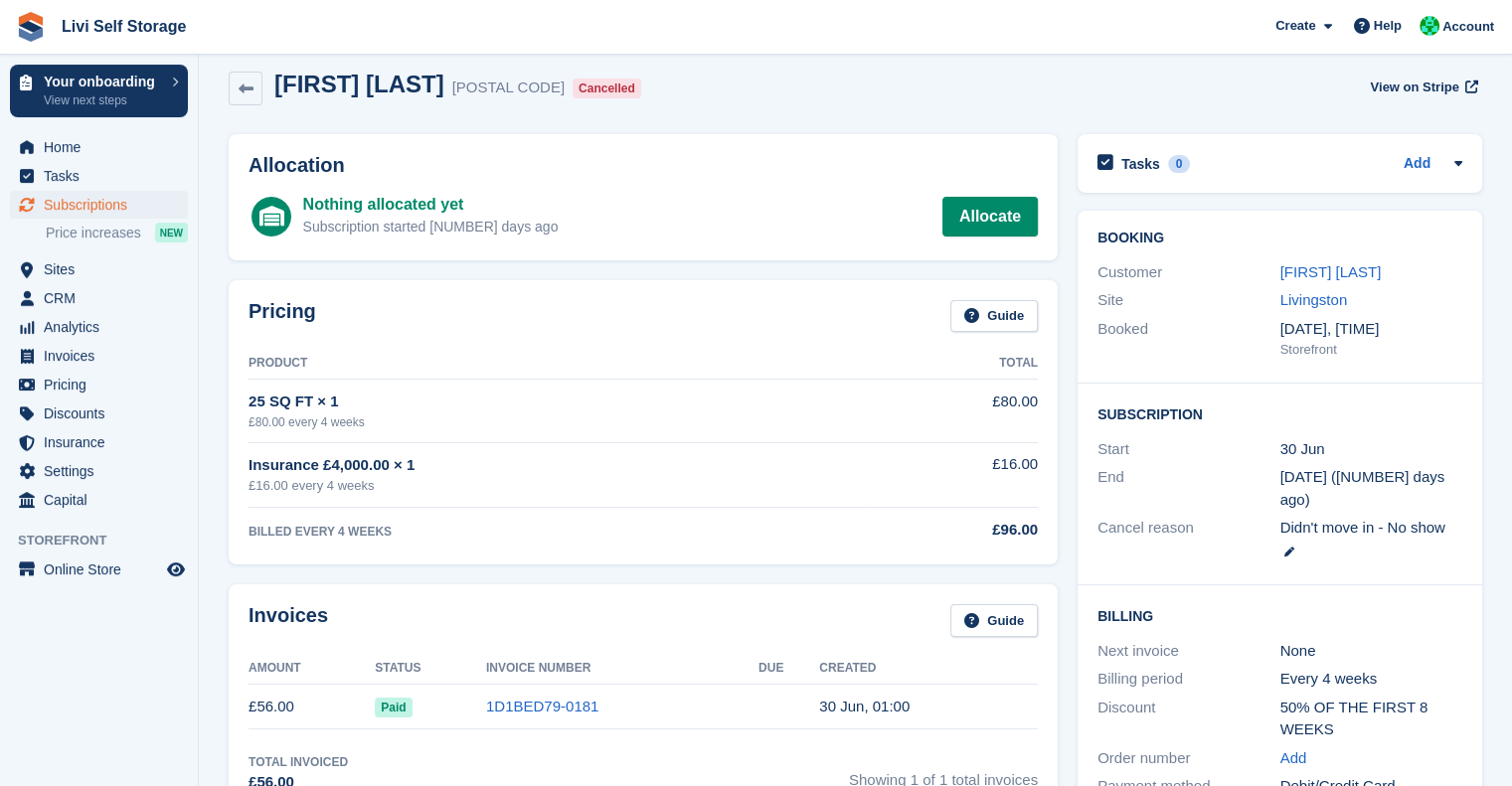scroll, scrollTop: 0, scrollLeft: 0, axis: both 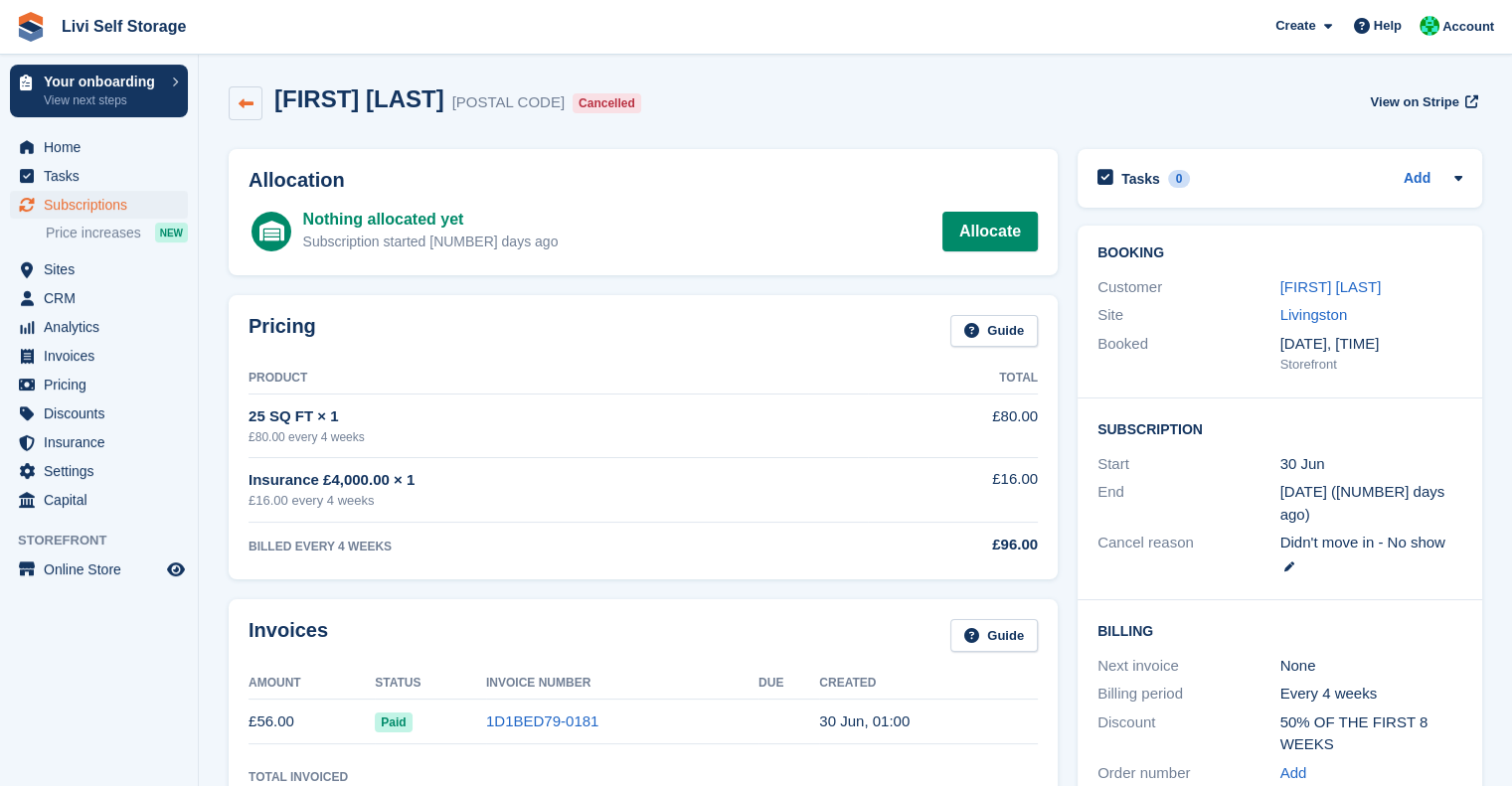 click at bounding box center [246, 103] 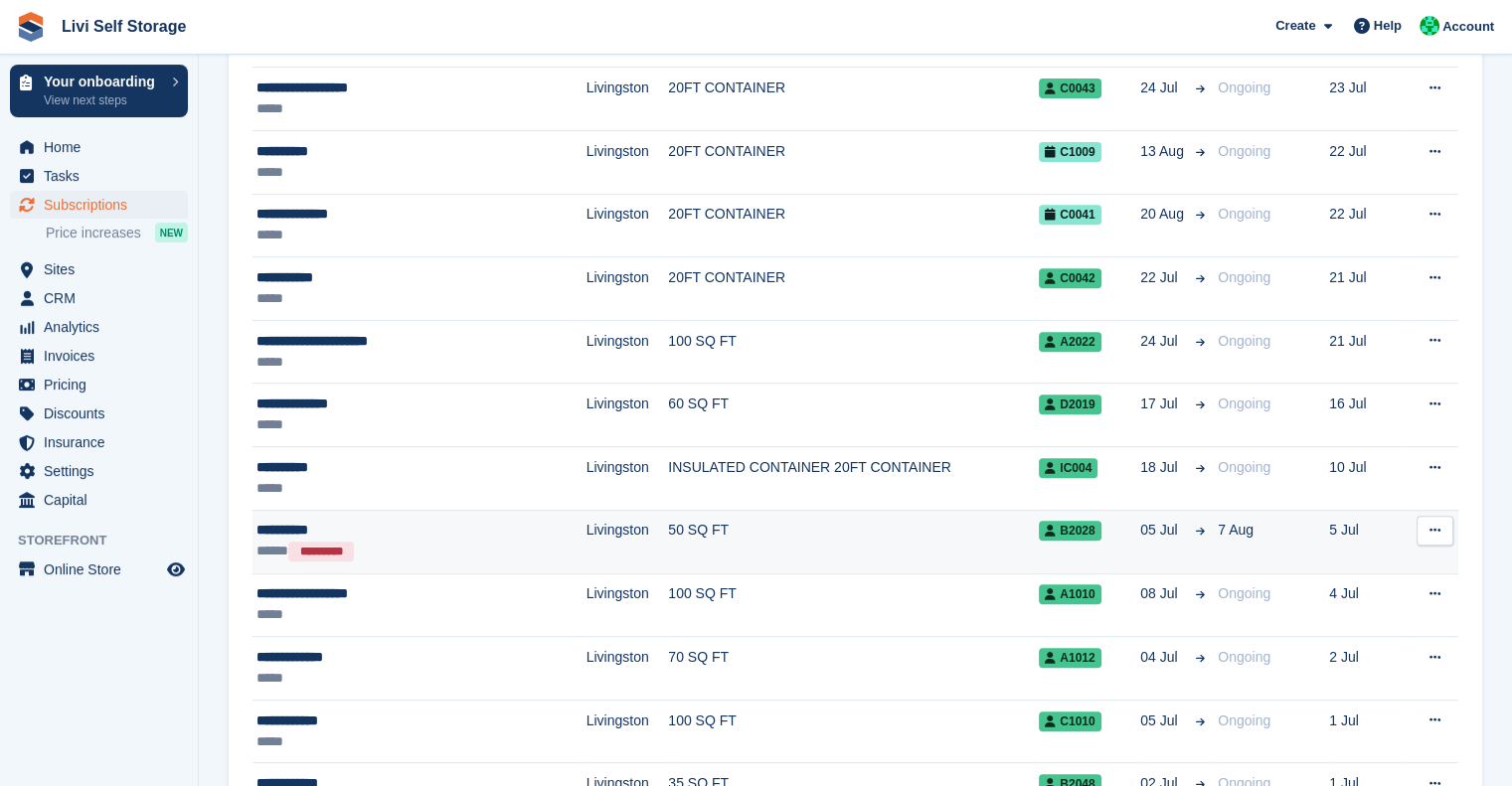 scroll, scrollTop: 0, scrollLeft: 0, axis: both 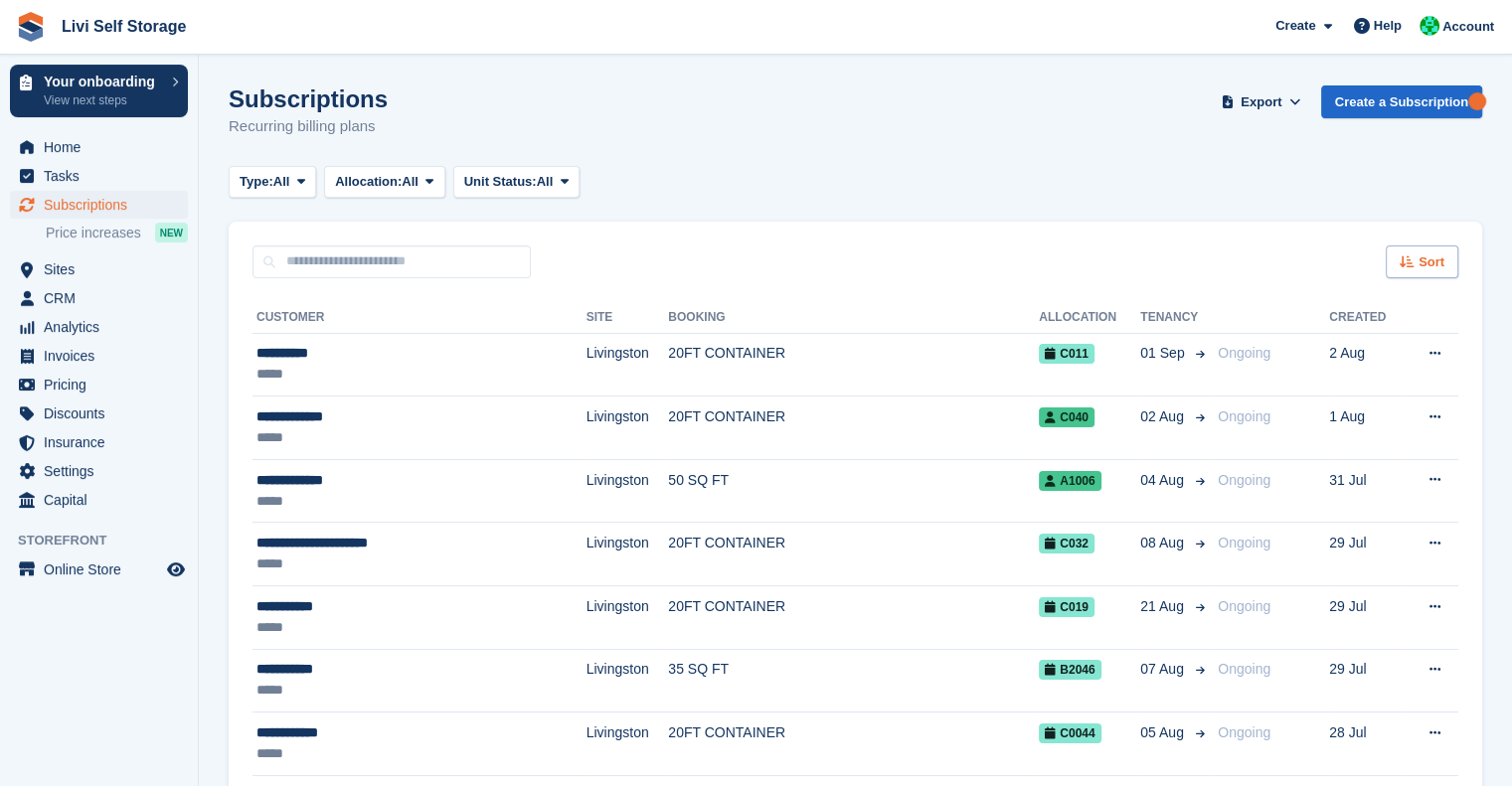 click on "Sort" at bounding box center [1431, 262] 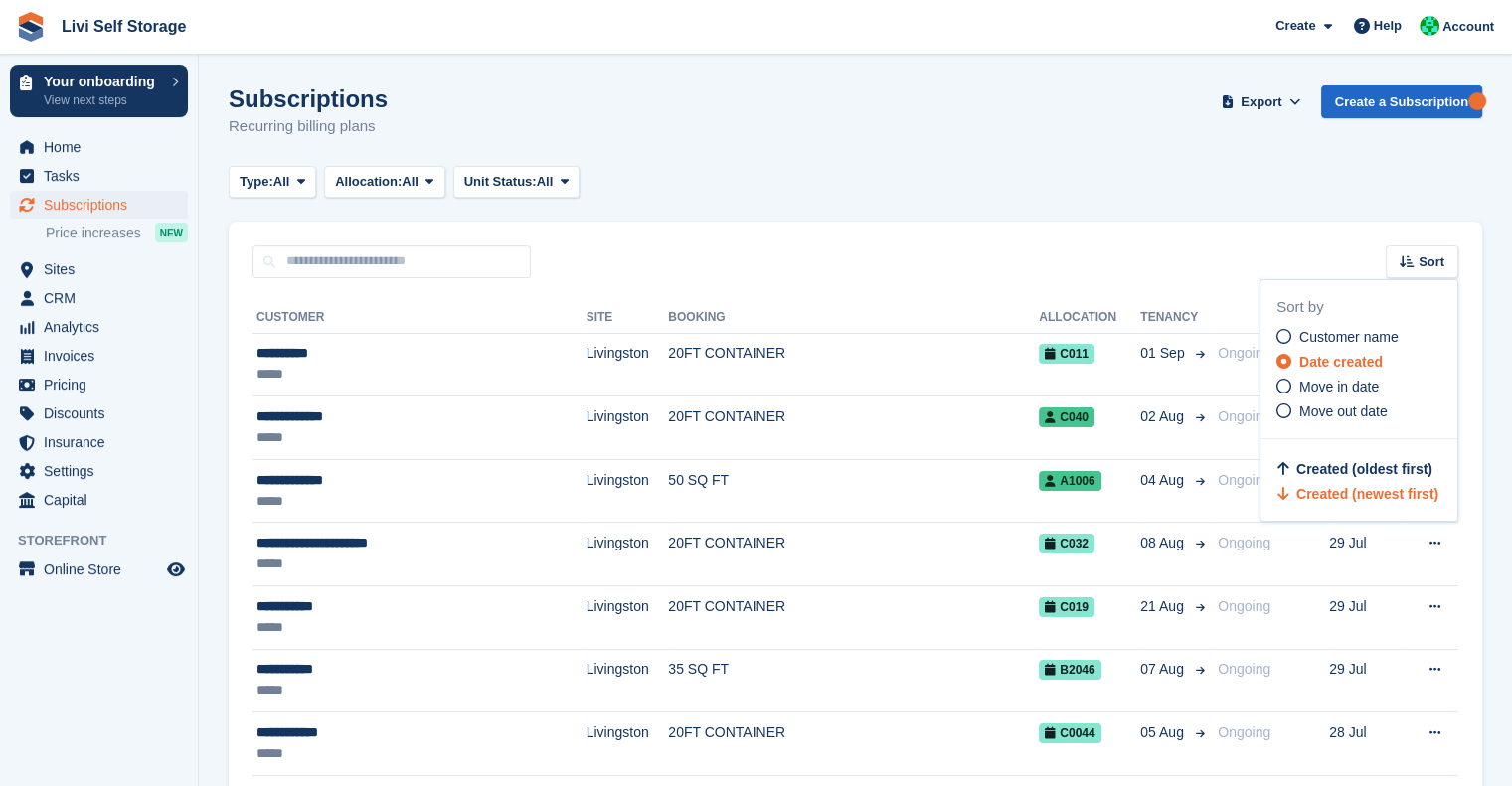 click on "Sort
Sort by
Customer name
Date created
Move in date
Move out date
Created (oldest first)
Created (newest first)" at bounding box center [855, 249] 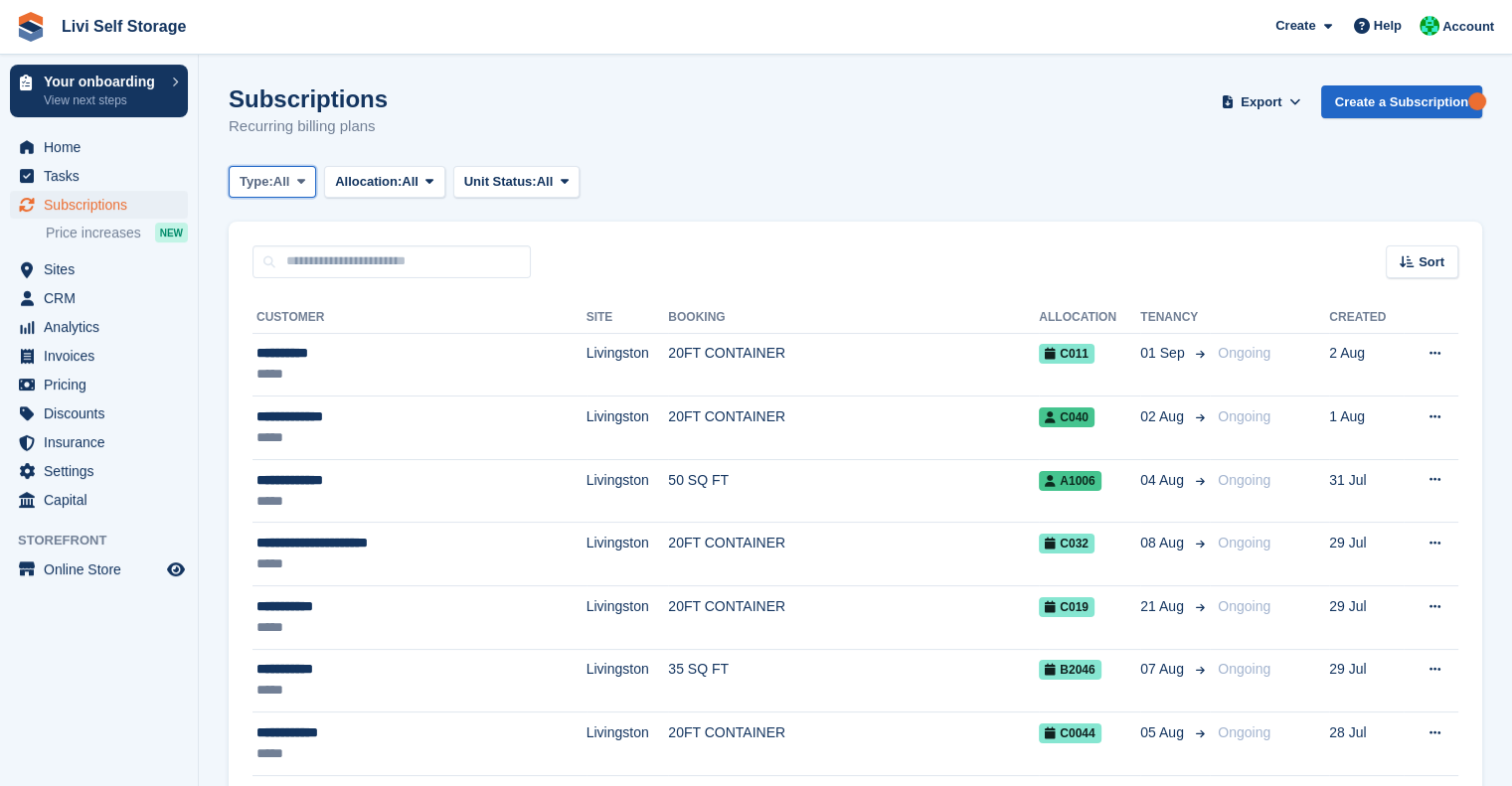 click on "All" at bounding box center (281, 182) 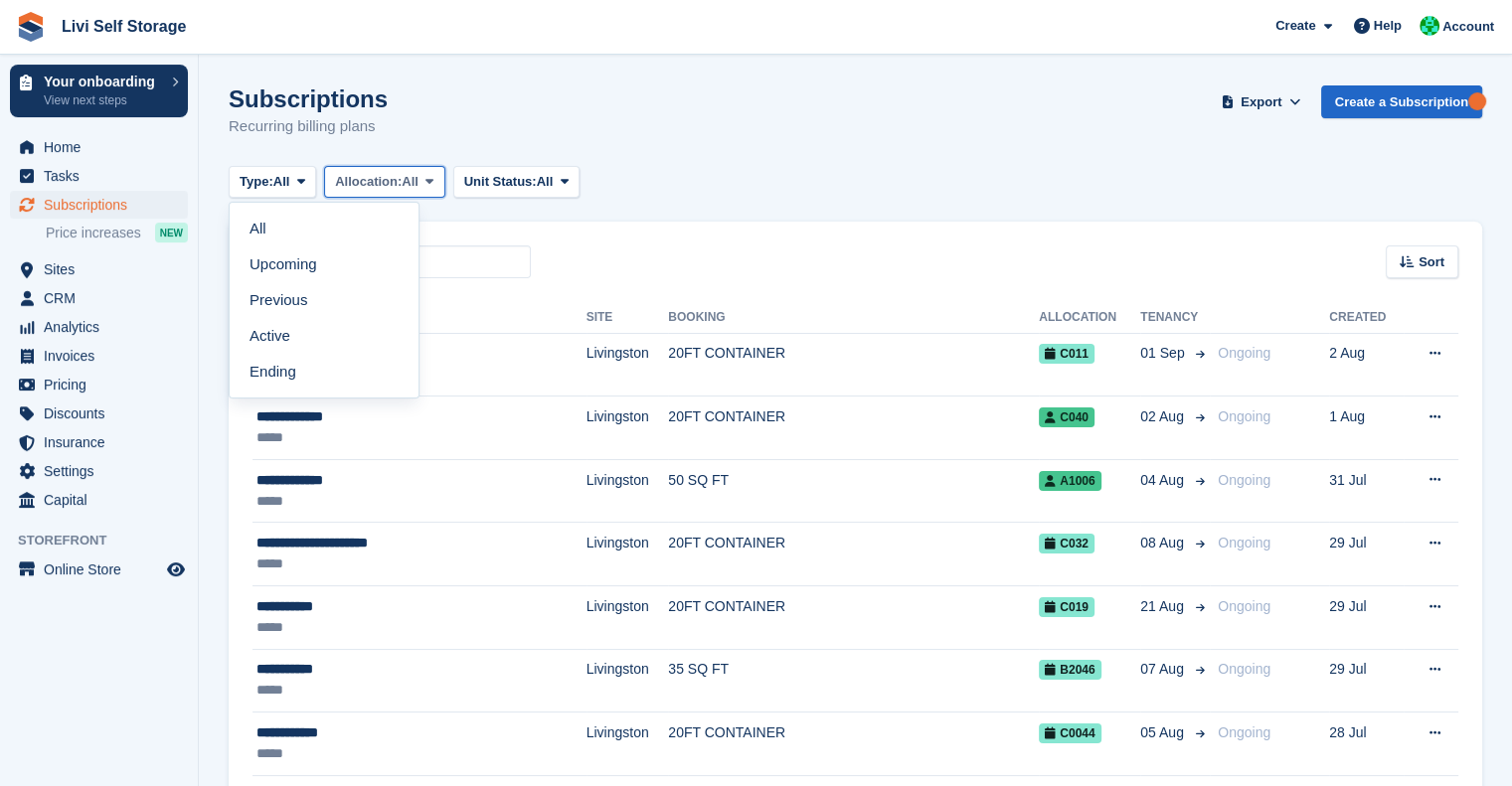 click on "Allocation:" at bounding box center [368, 182] 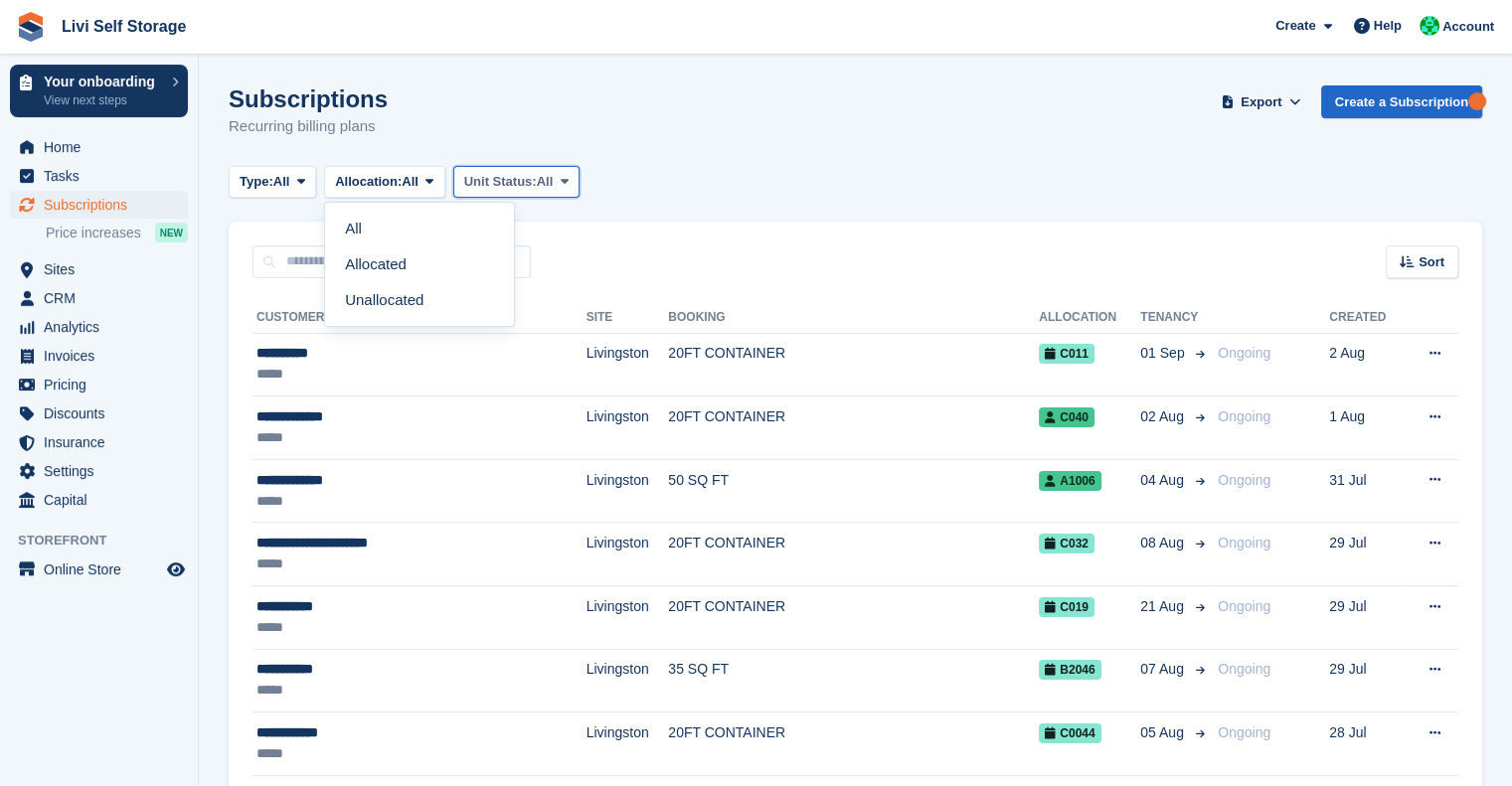 click on "Unit Status:" at bounding box center (500, 182) 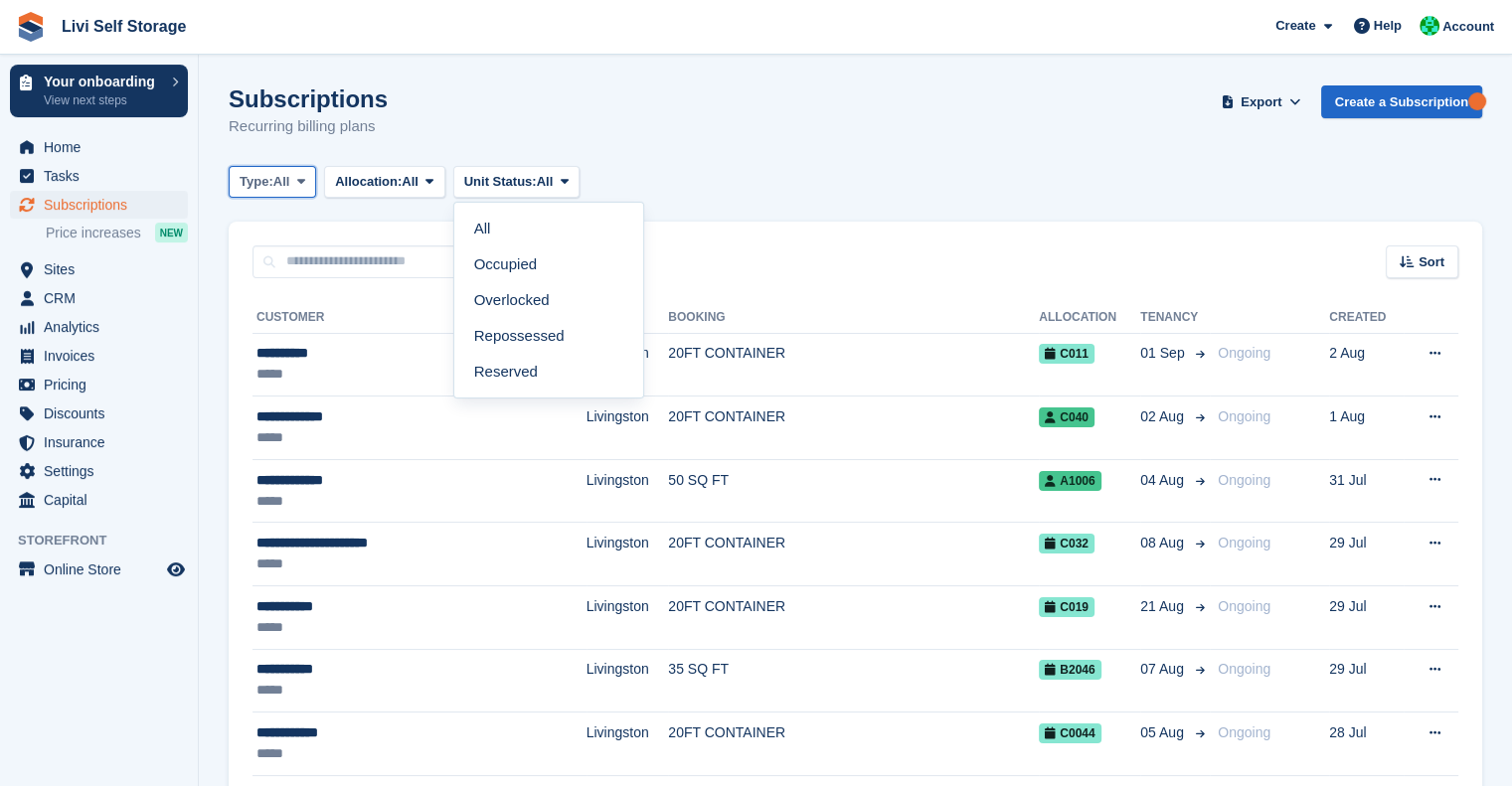 click on "Type:" at bounding box center (256, 182) 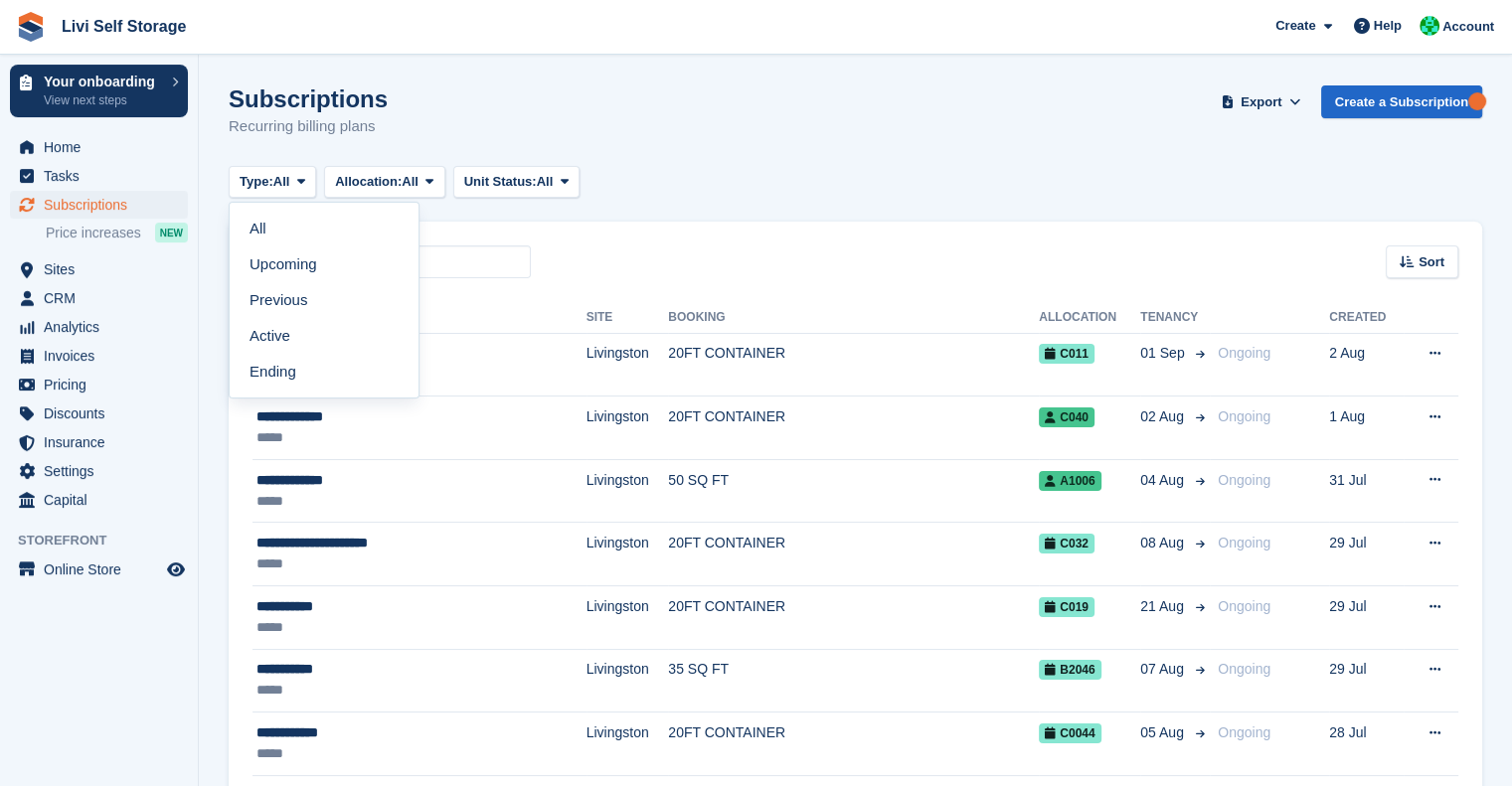 click on "Sort
Sort by
Customer name
Date created
Move in date
Move out date
Created (oldest first)
Created (newest first)" at bounding box center [855, 249] 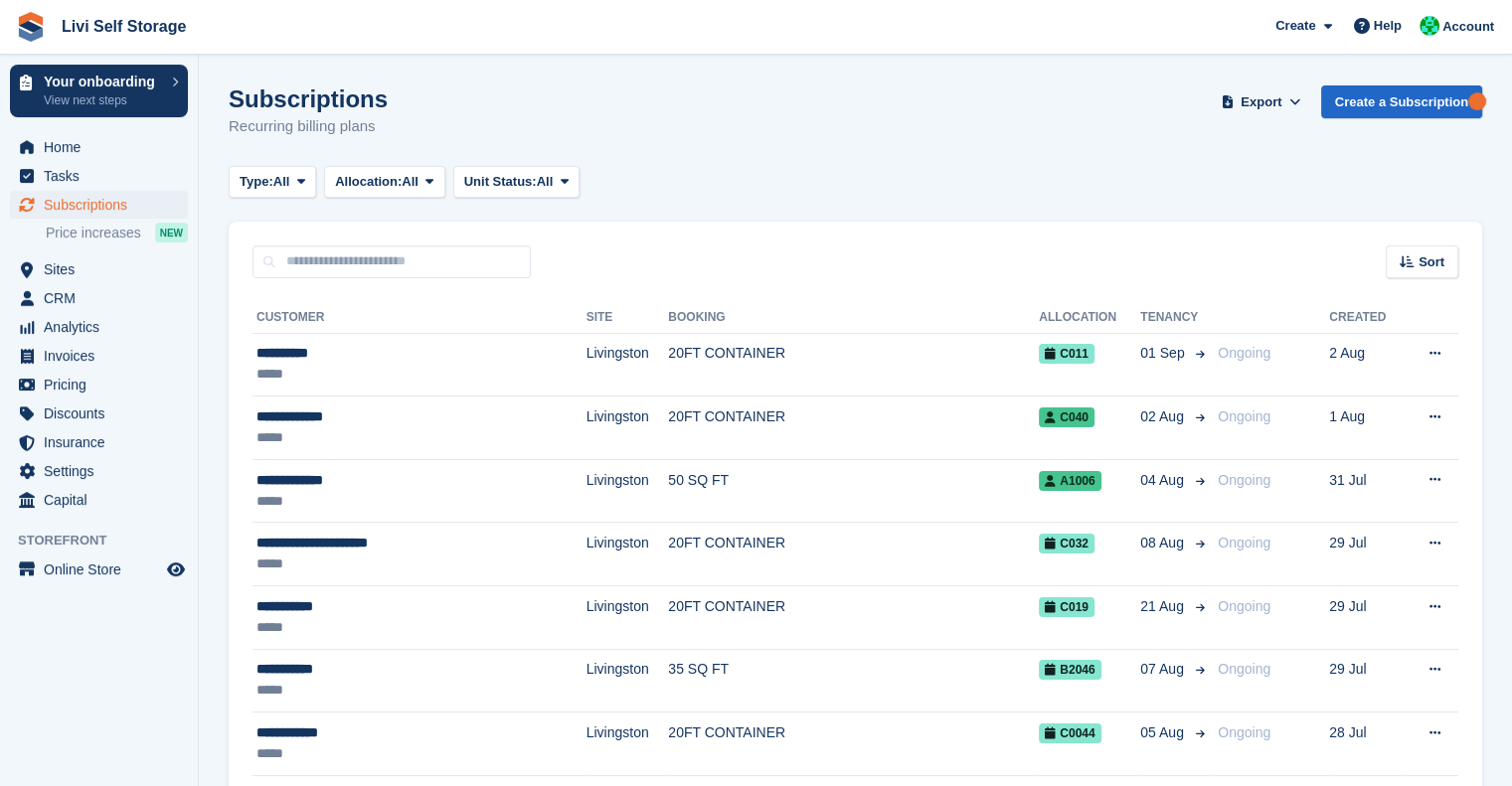 click on "Tenancy" at bounding box center (1175, 318) 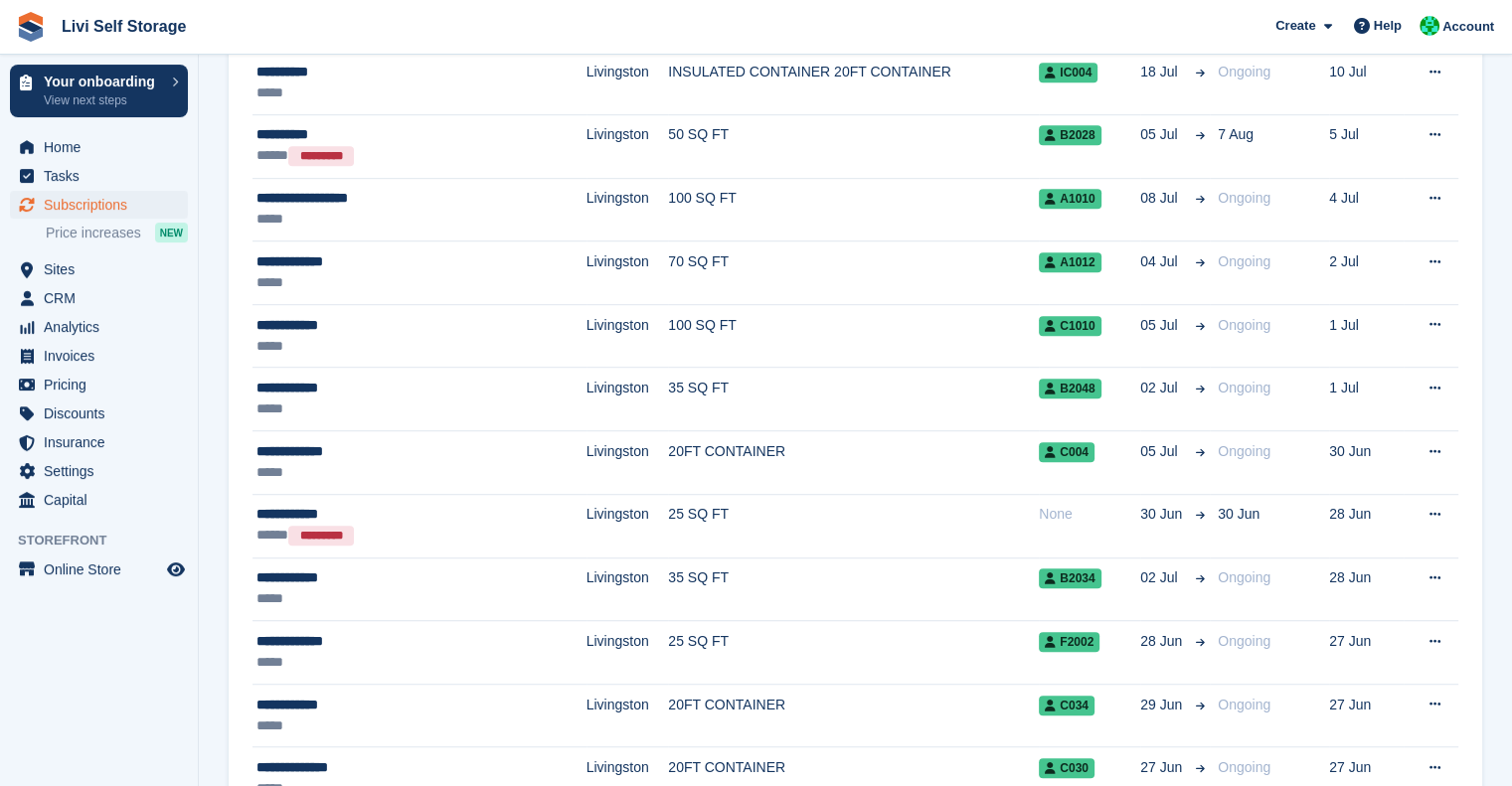 scroll, scrollTop: 1169, scrollLeft: 0, axis: vertical 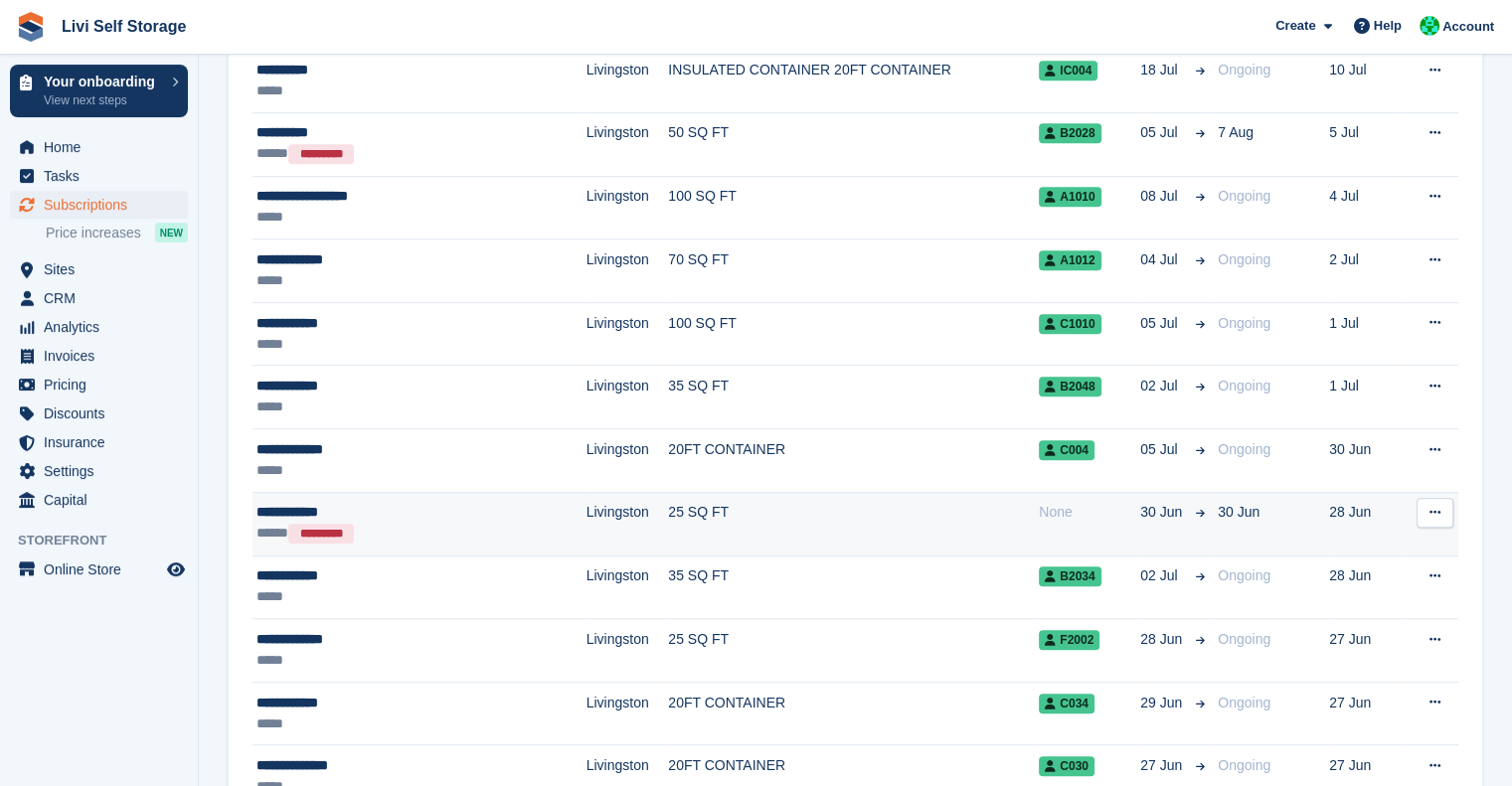 click at bounding box center (1434, 513) 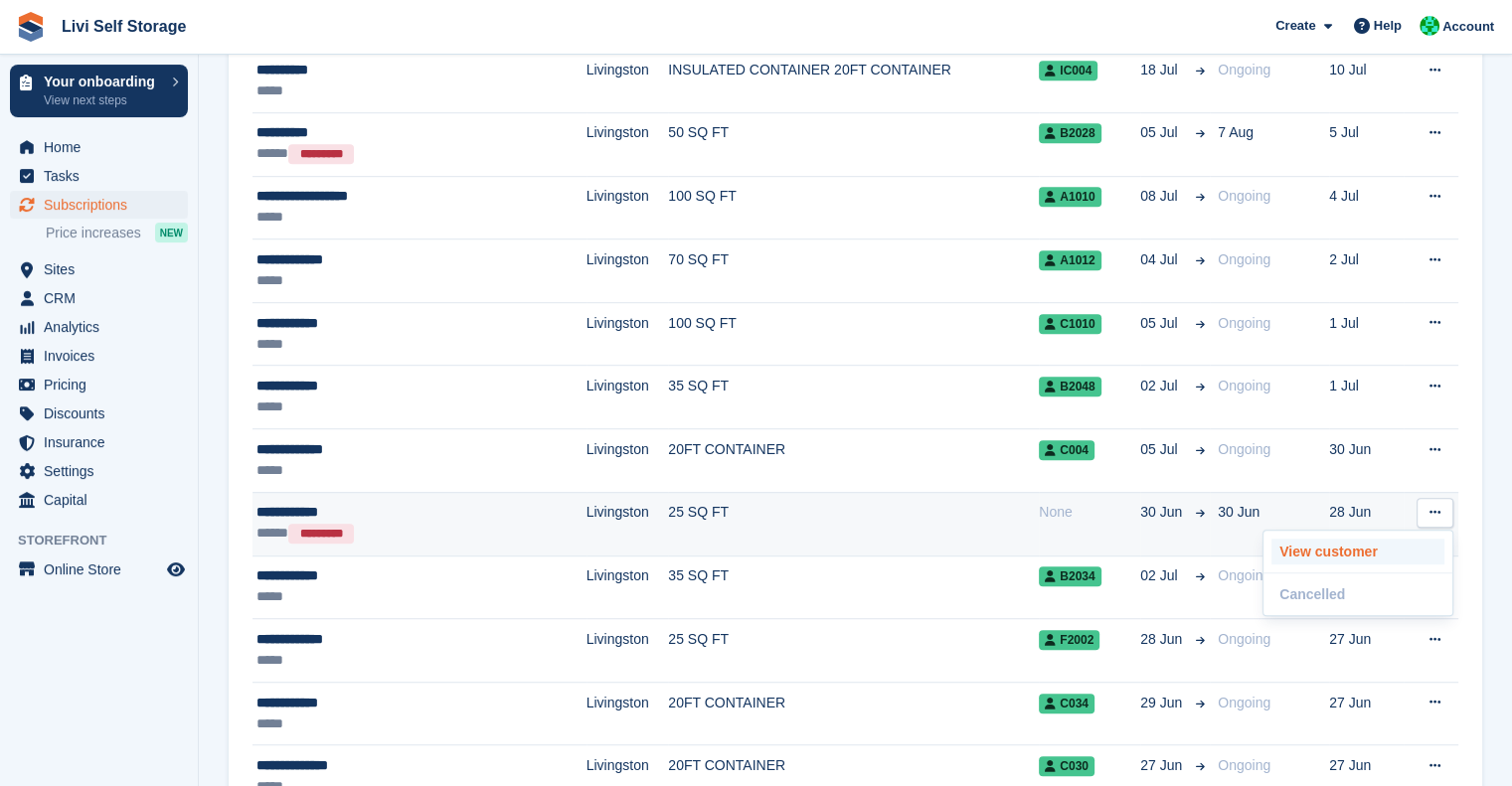 click on "View customer" at bounding box center [1358, 551] 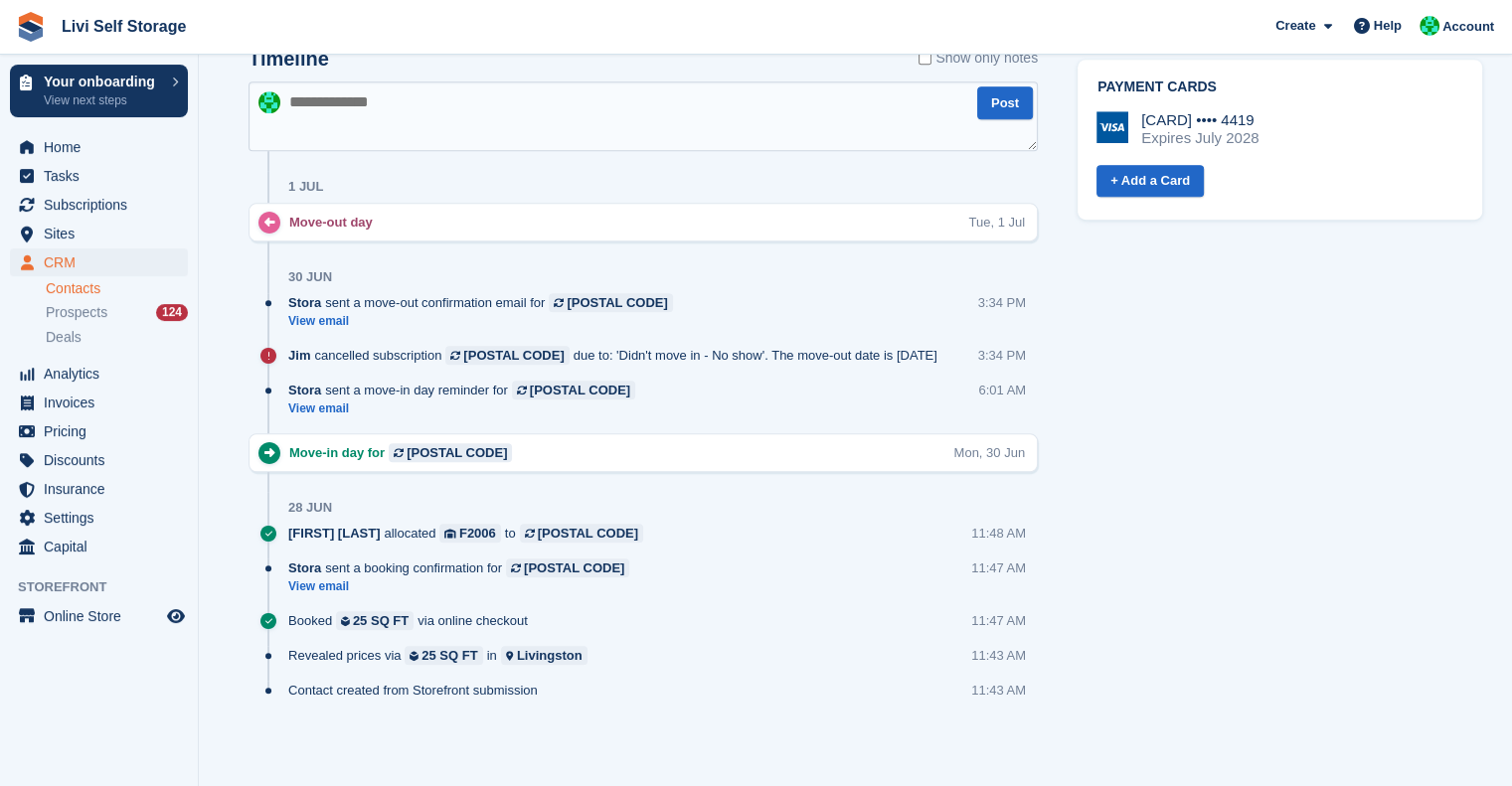 scroll, scrollTop: 0, scrollLeft: 0, axis: both 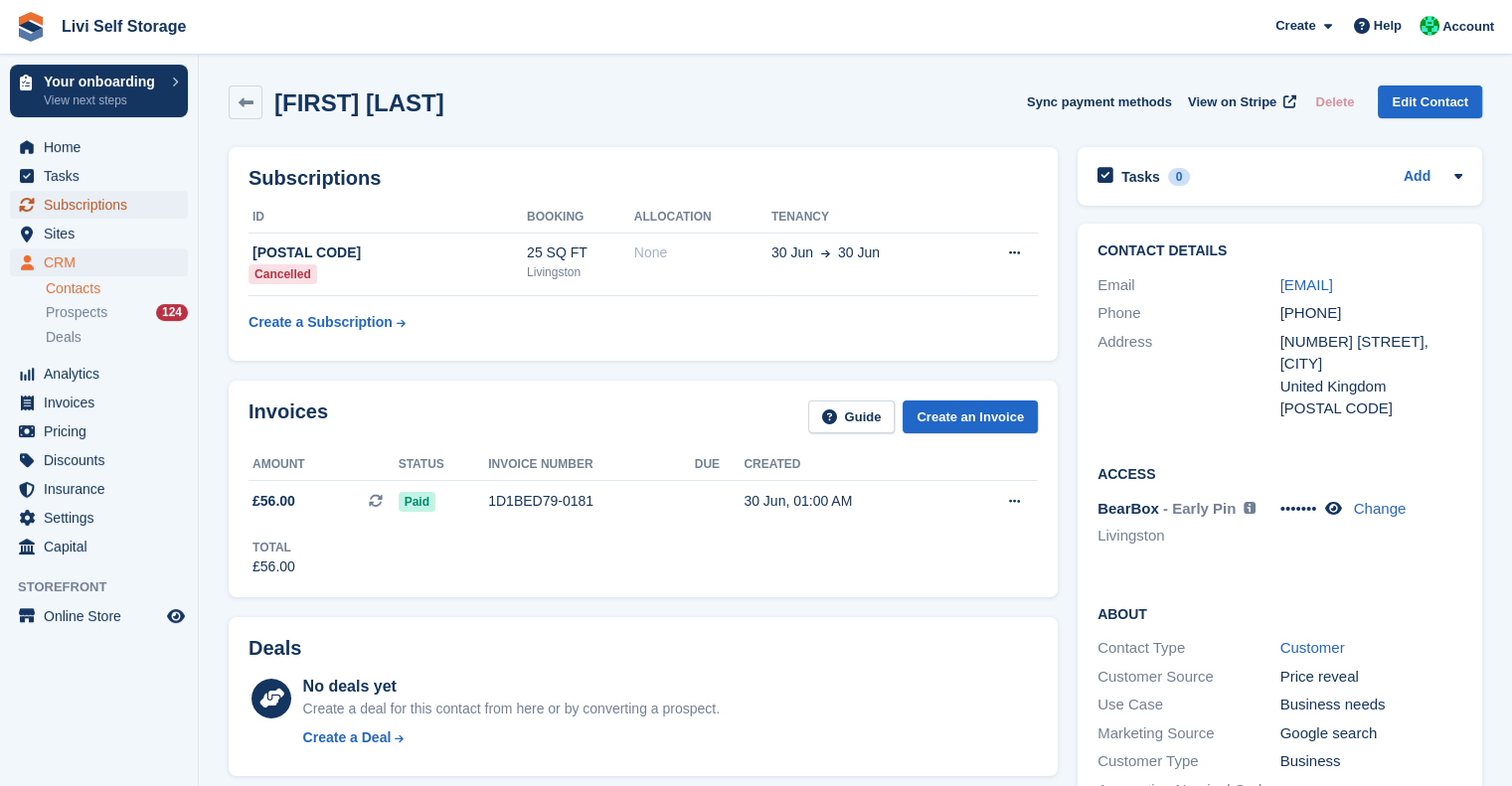 click on "Subscriptions" at bounding box center (103, 205) 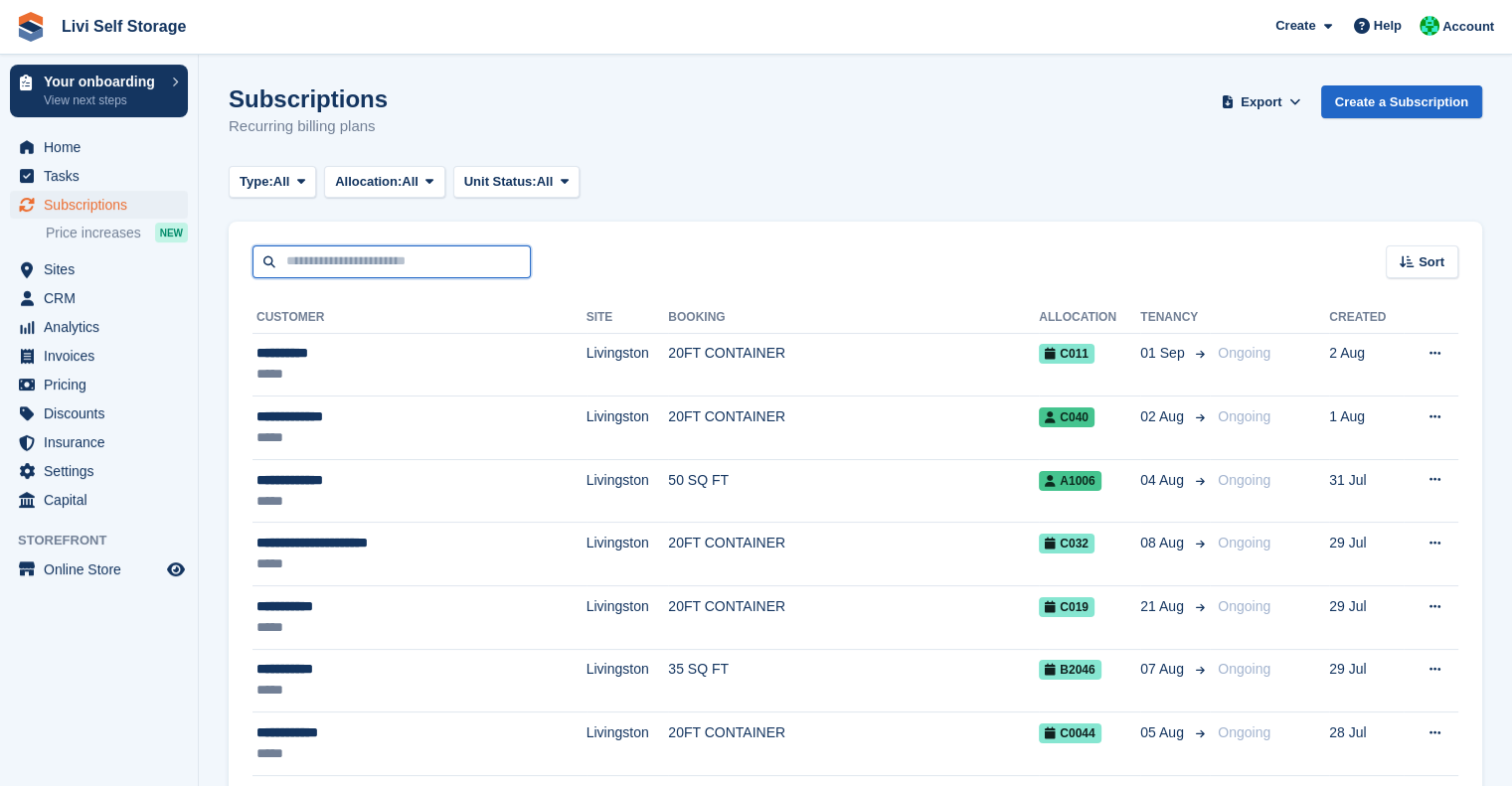 click at bounding box center [392, 261] 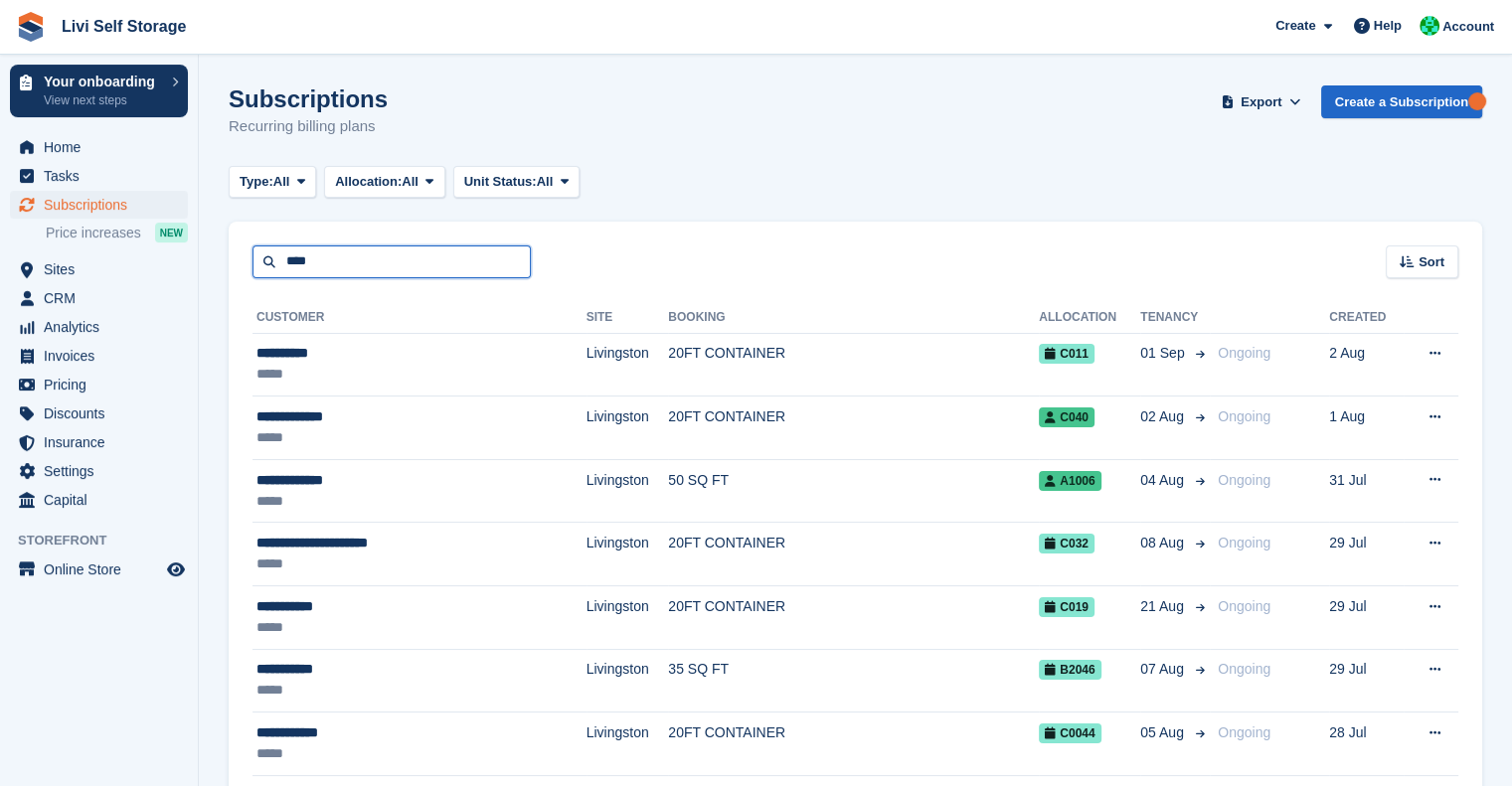 type on "****" 